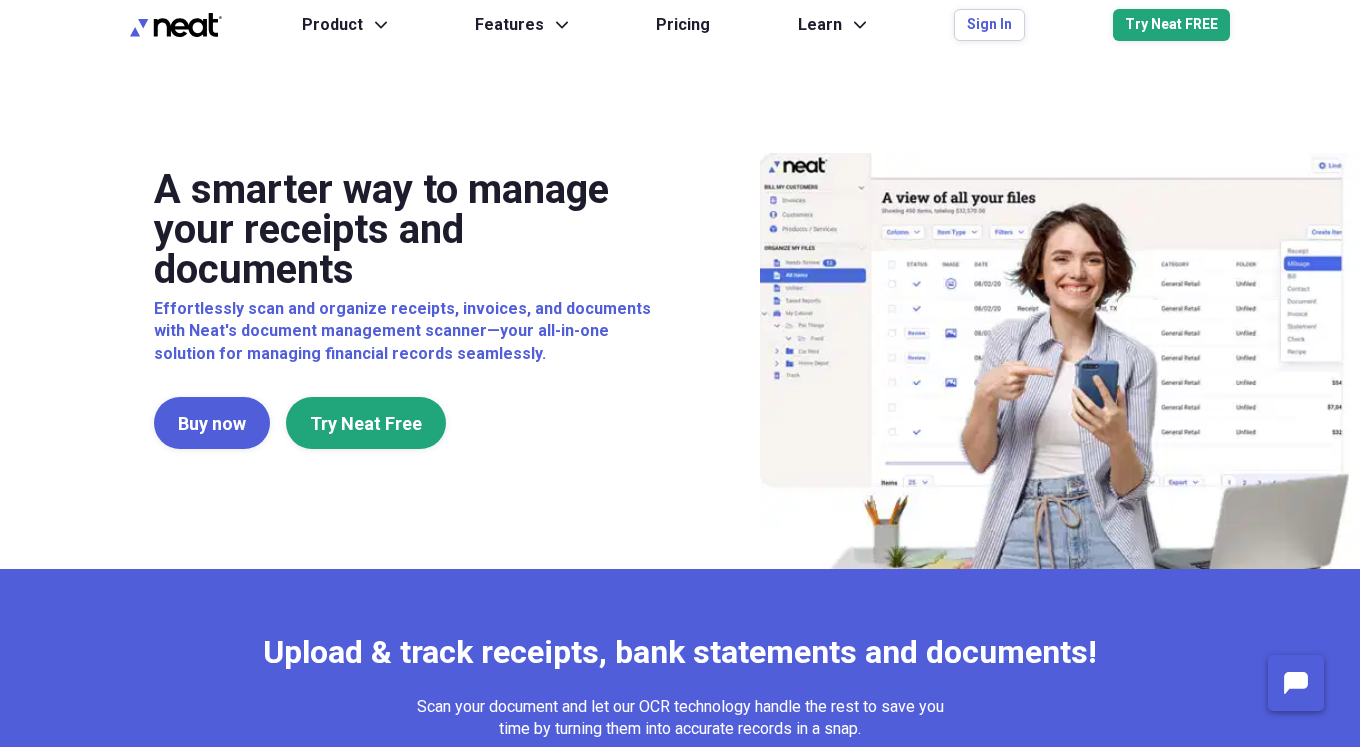 scroll, scrollTop: 0, scrollLeft: 0, axis: both 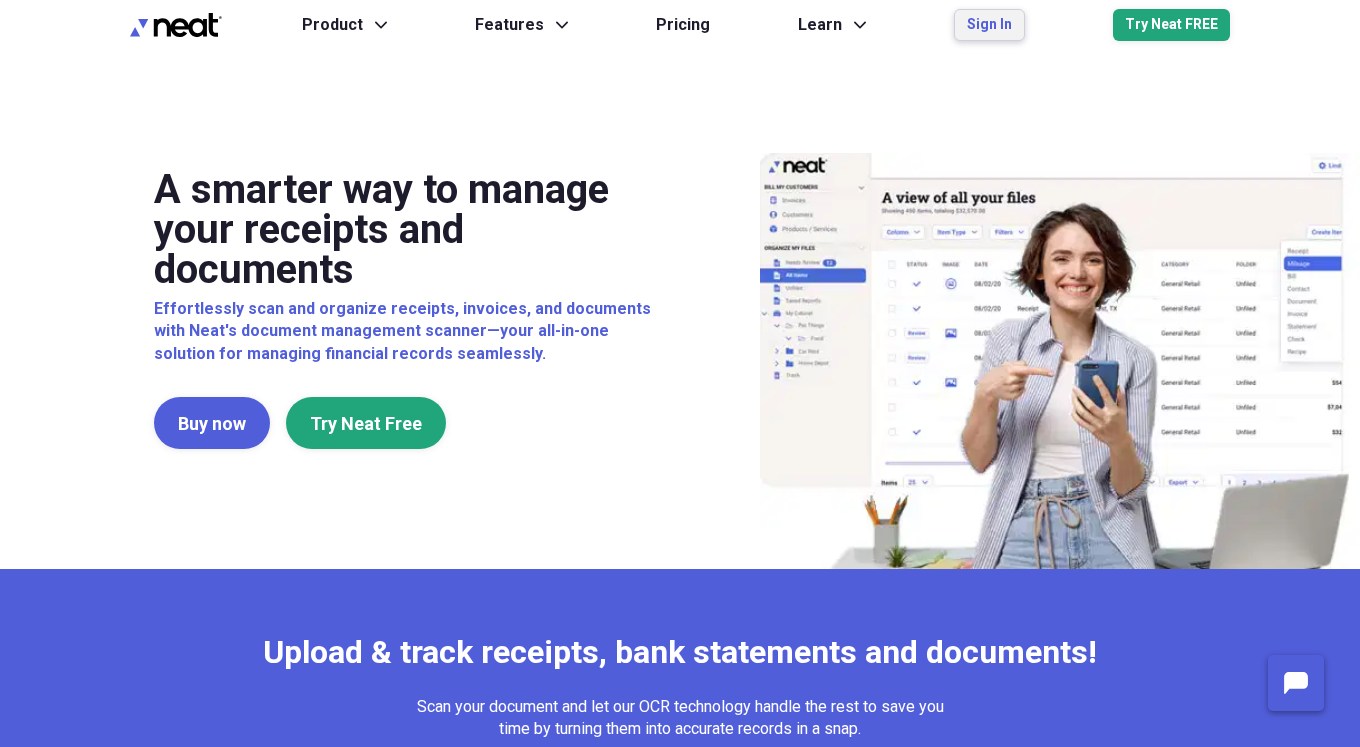 click on "Sign In" at bounding box center (989, 25) 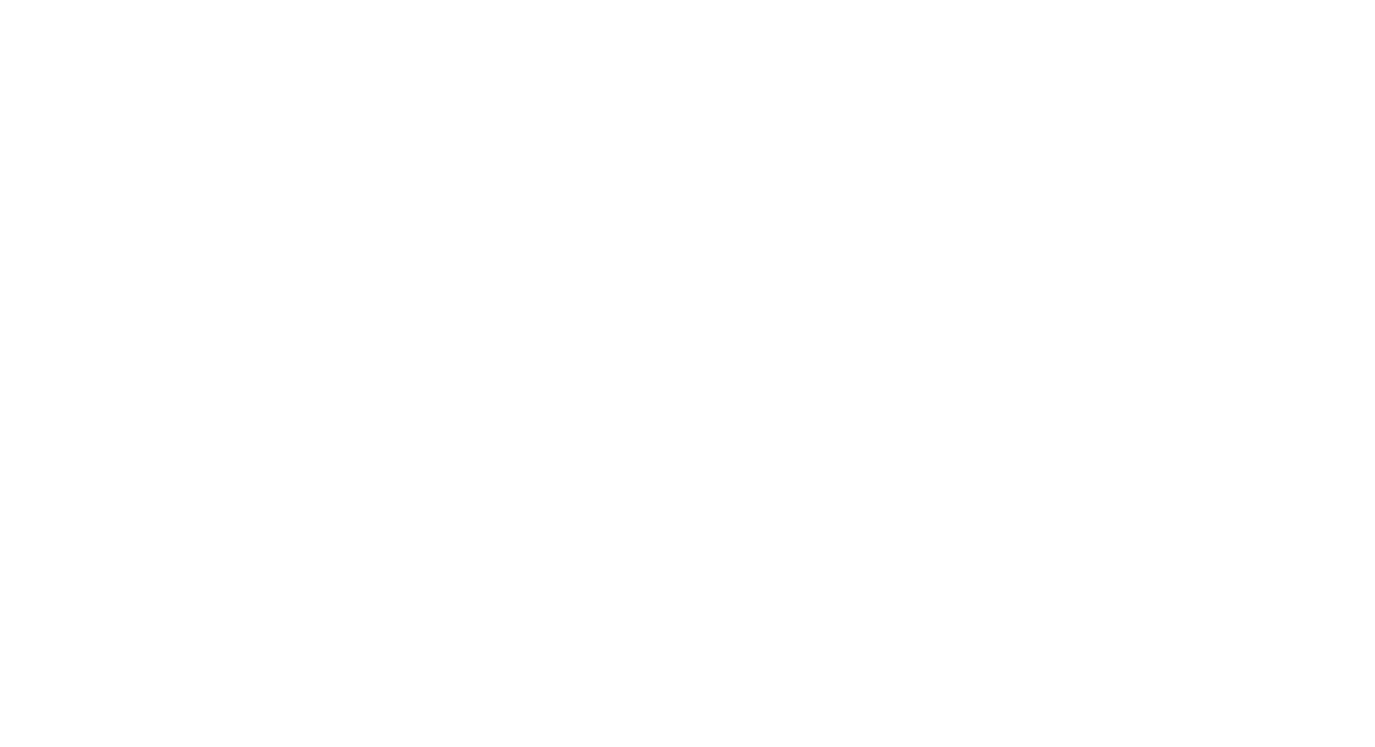scroll, scrollTop: 0, scrollLeft: 0, axis: both 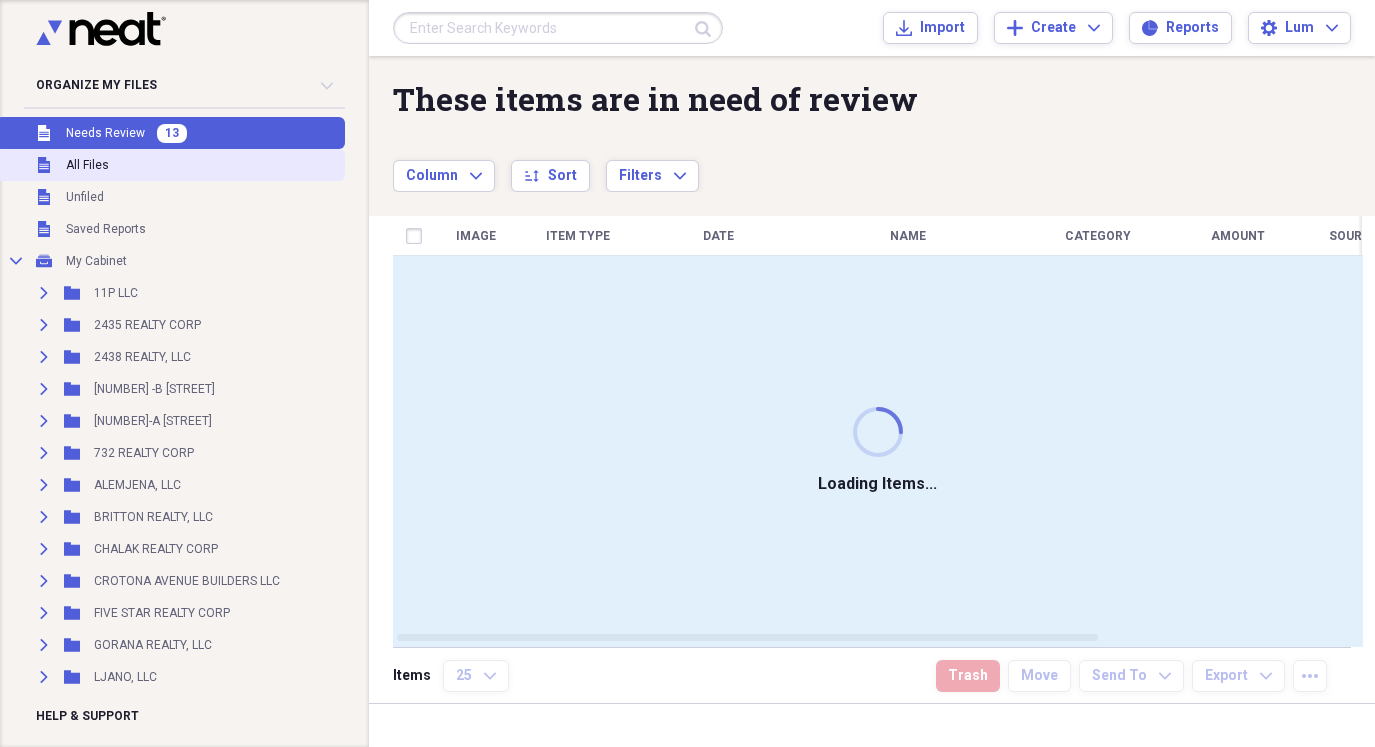 click on "All Files" at bounding box center [87, 165] 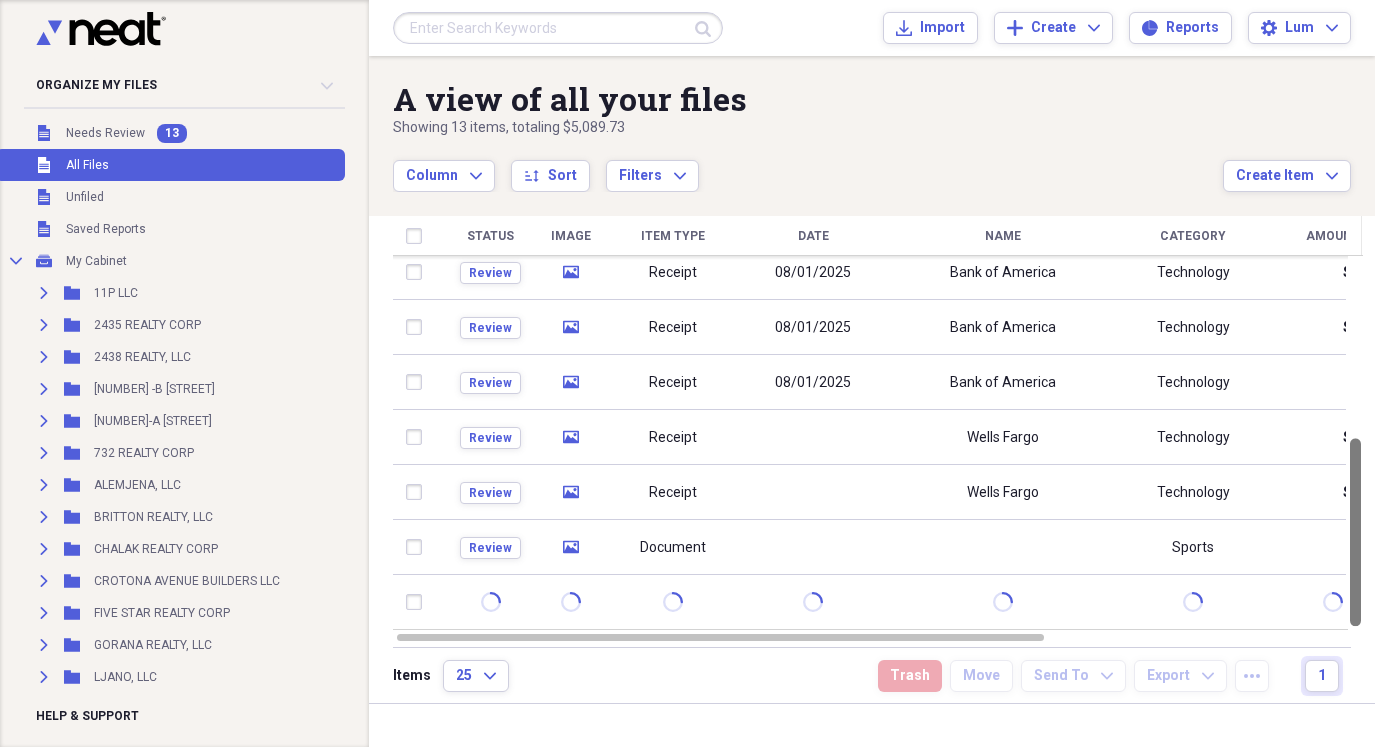 drag, startPoint x: 1372, startPoint y: 398, endPoint x: 1372, endPoint y: 605, distance: 207 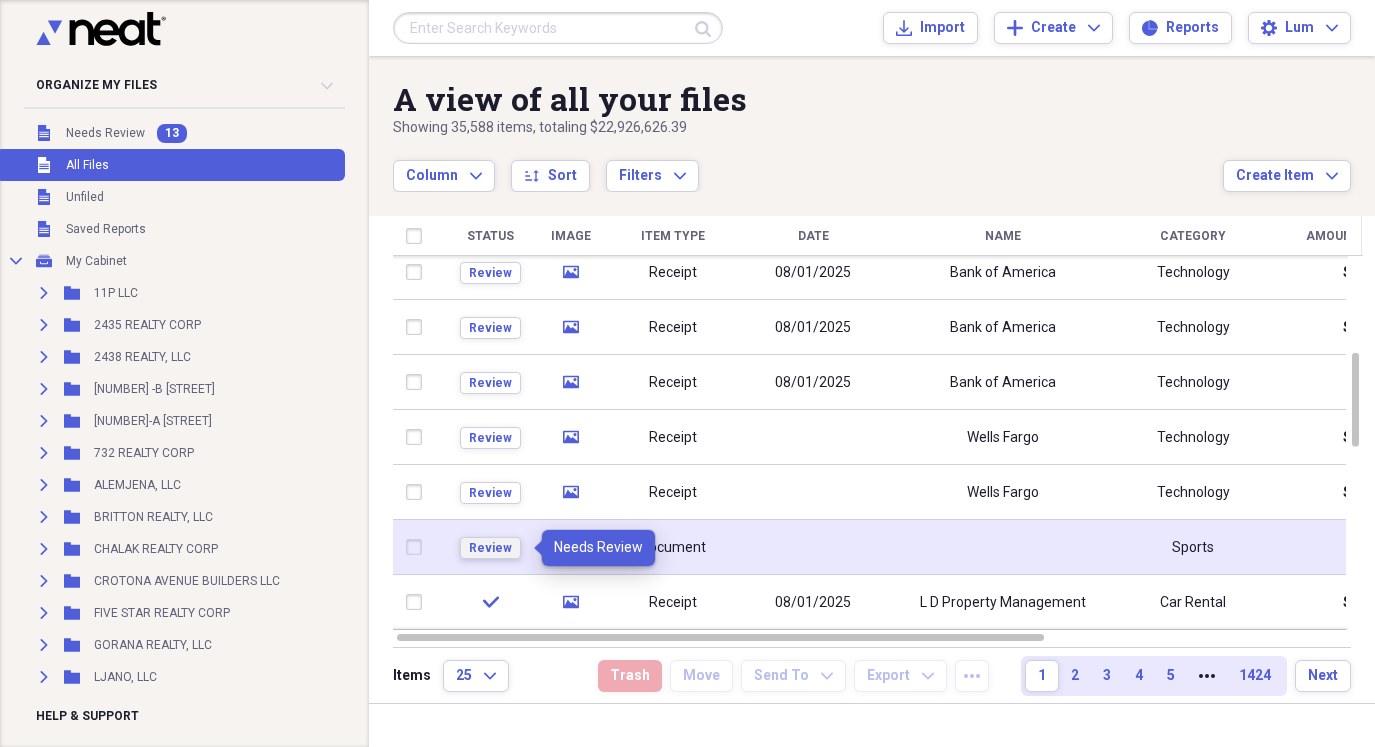 click on "Review" at bounding box center [490, 548] 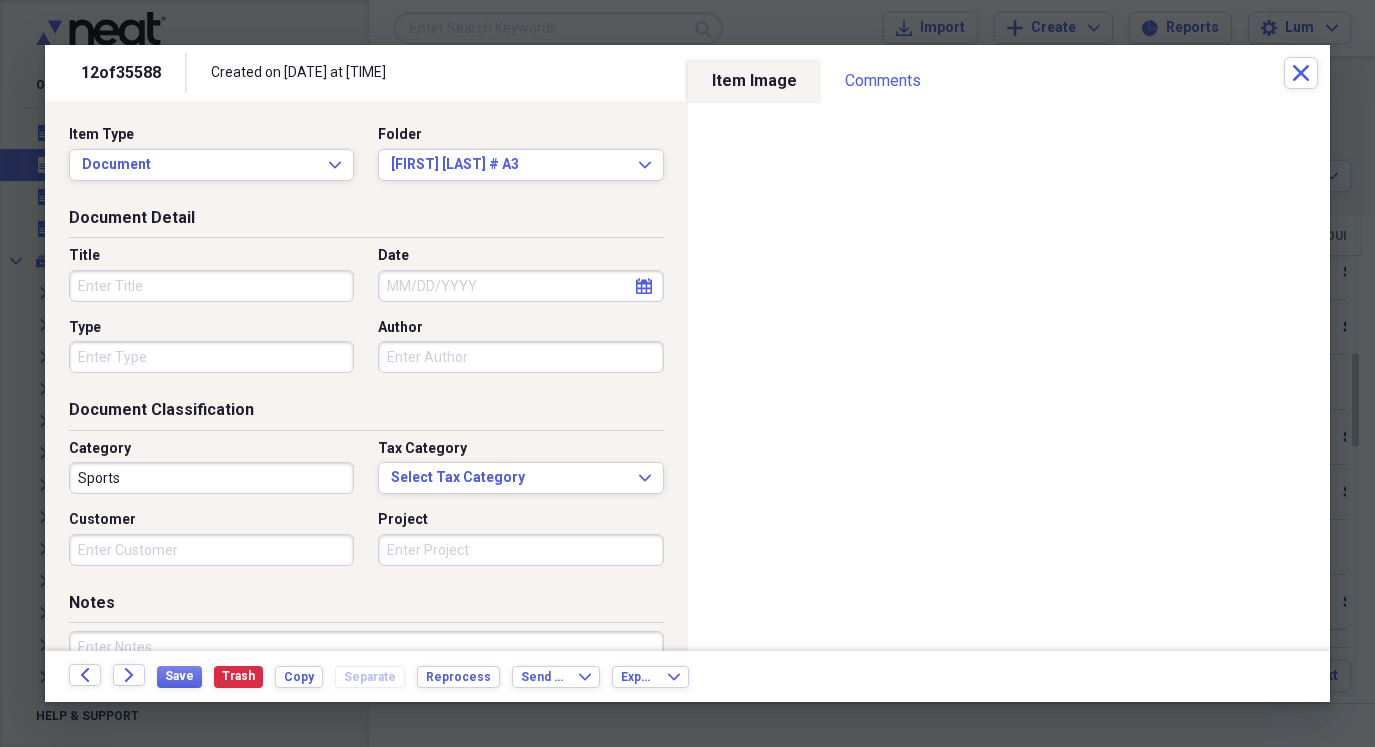 click on "Date" at bounding box center [520, 286] 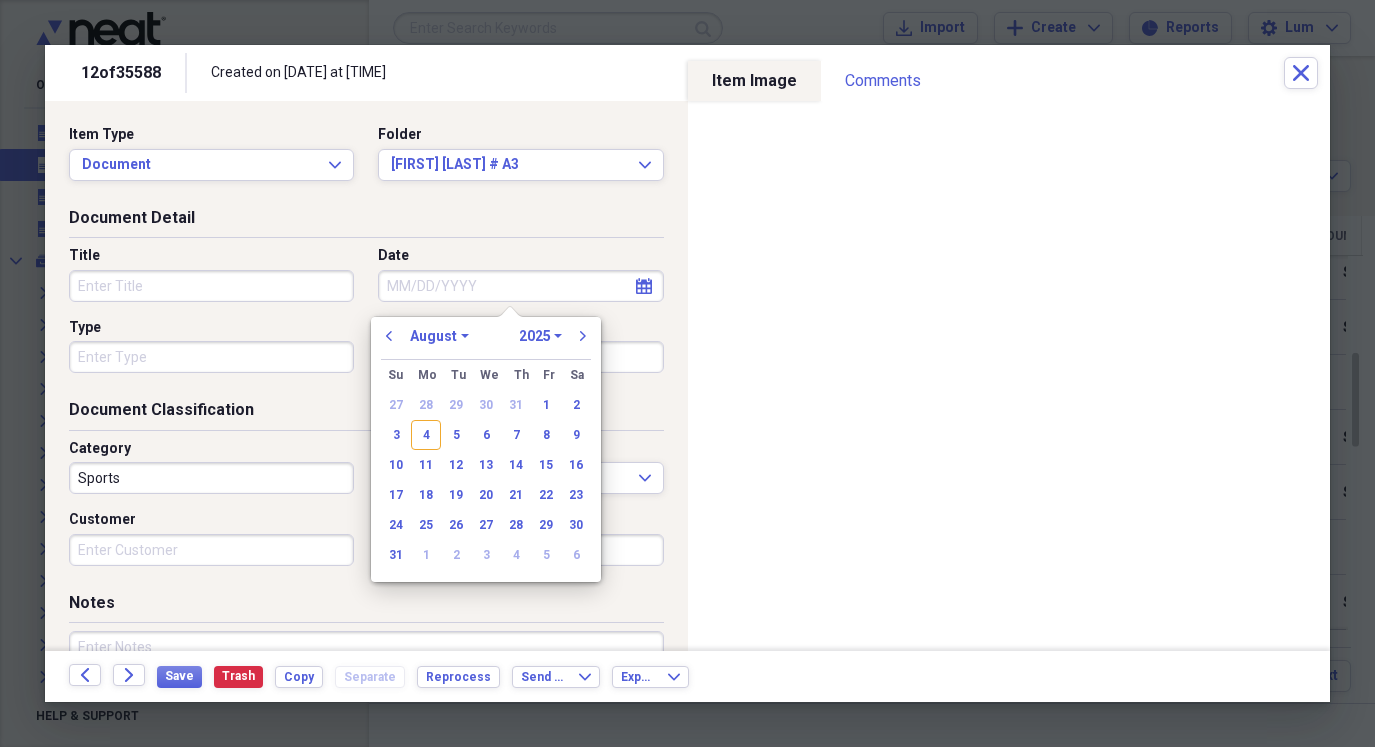 drag, startPoint x: 547, startPoint y: 408, endPoint x: 447, endPoint y: 423, distance: 101.118744 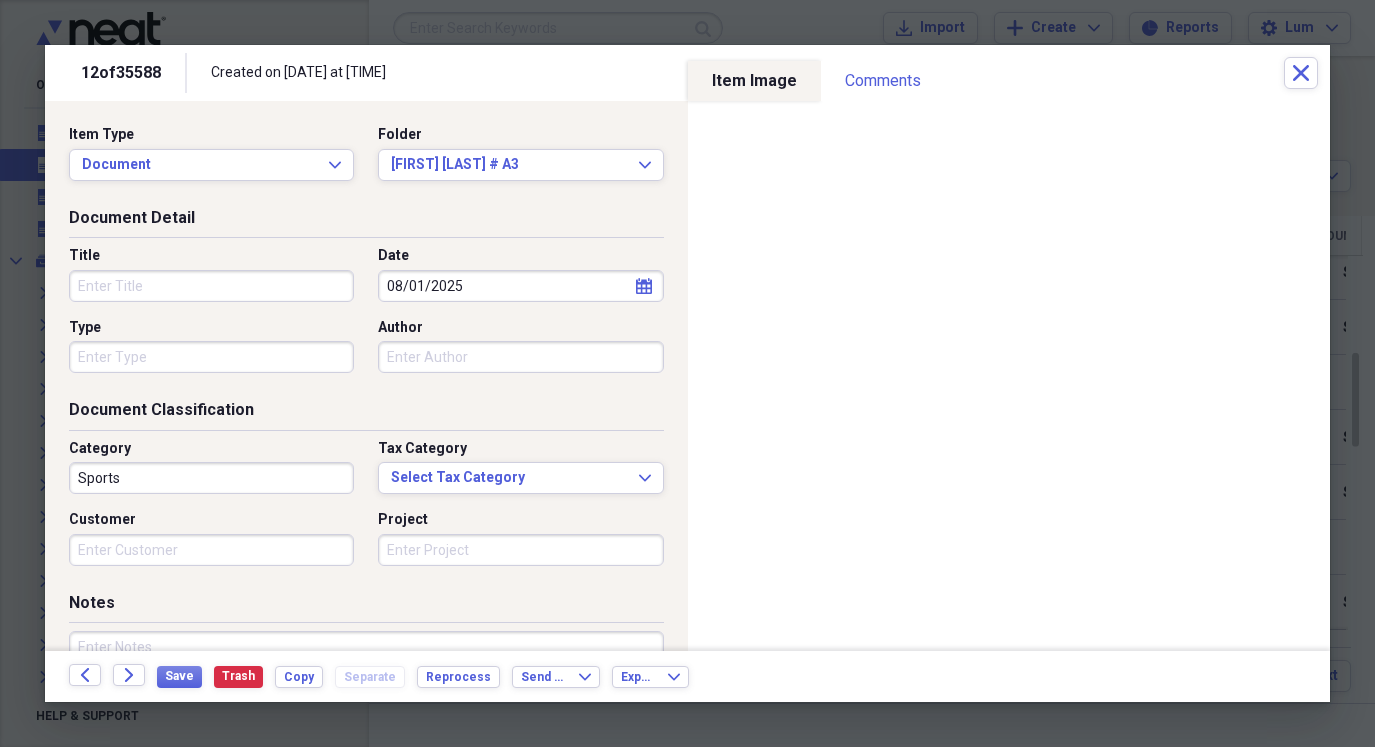 click on "Type" at bounding box center (211, 357) 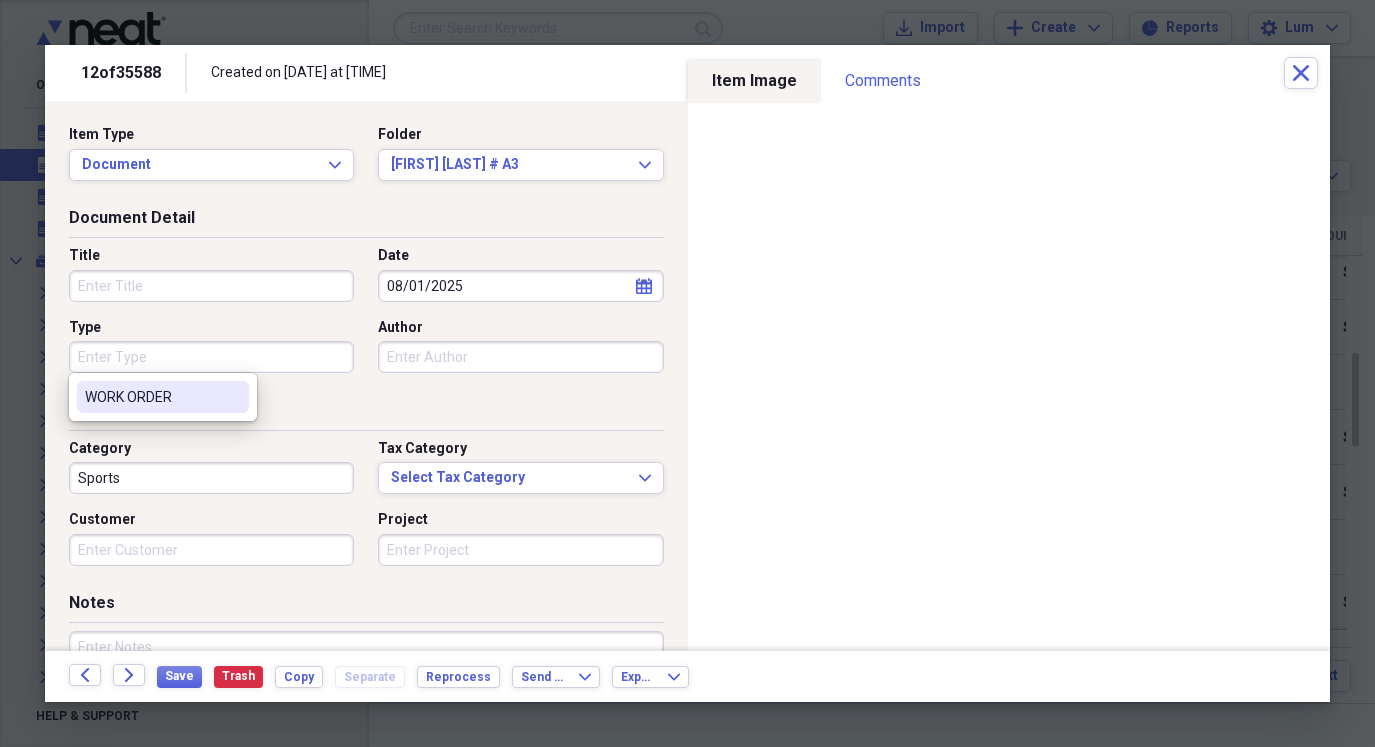 drag, startPoint x: 174, startPoint y: 391, endPoint x: 146, endPoint y: 502, distance: 114.47707 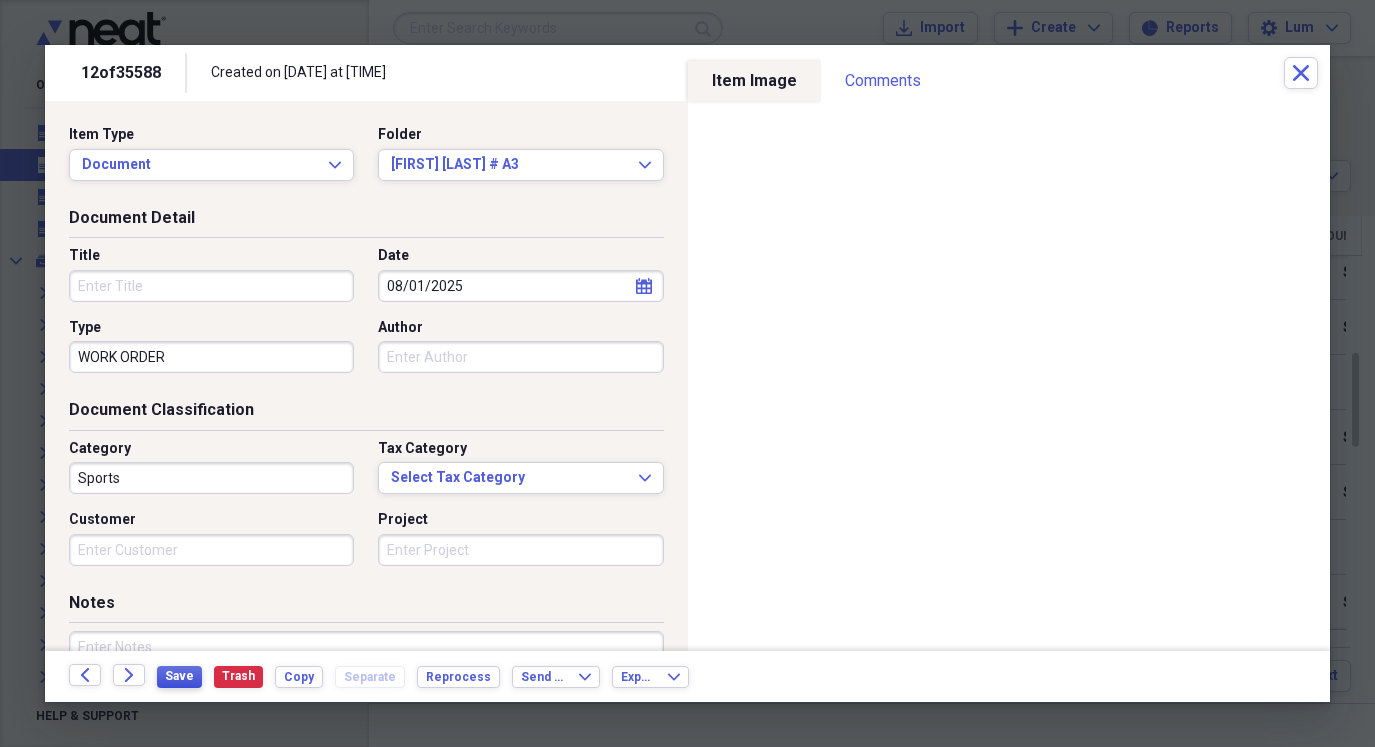 click on "Save" at bounding box center (179, 676) 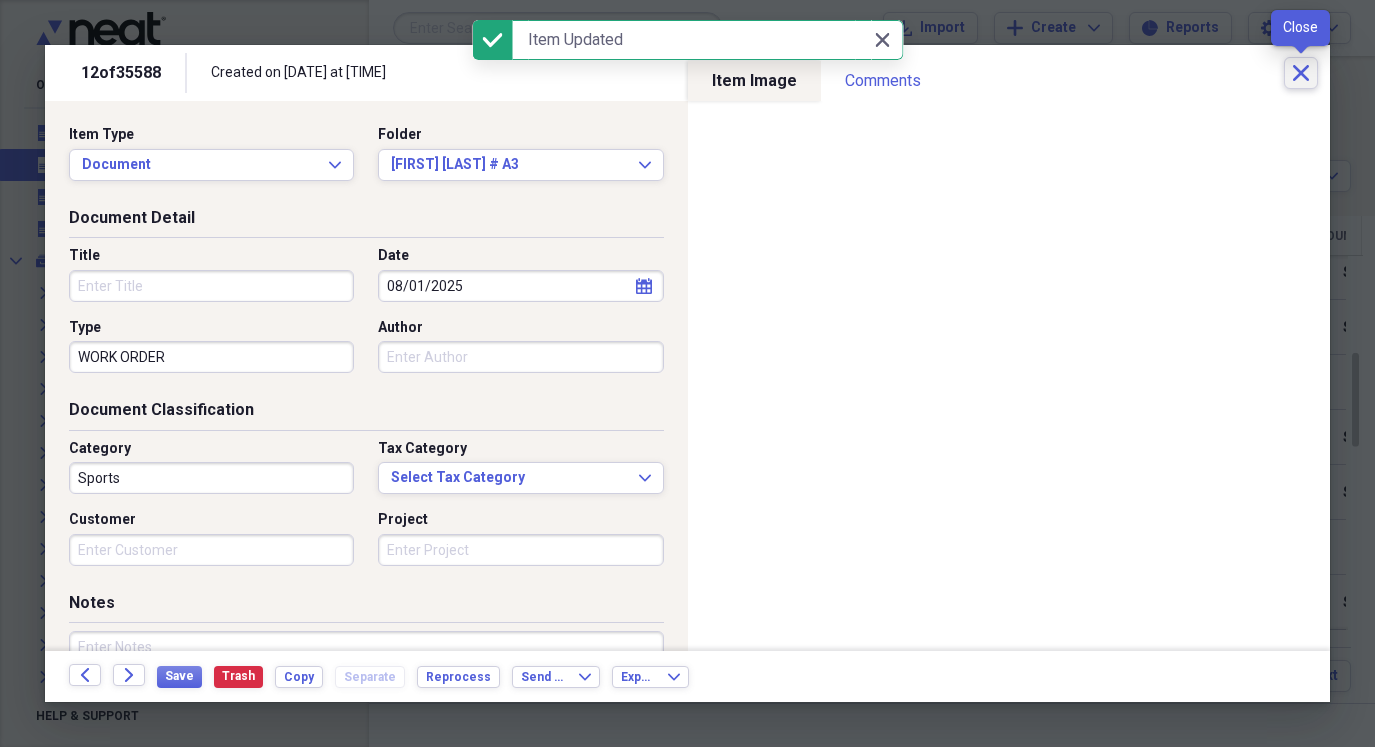 click on "Close" 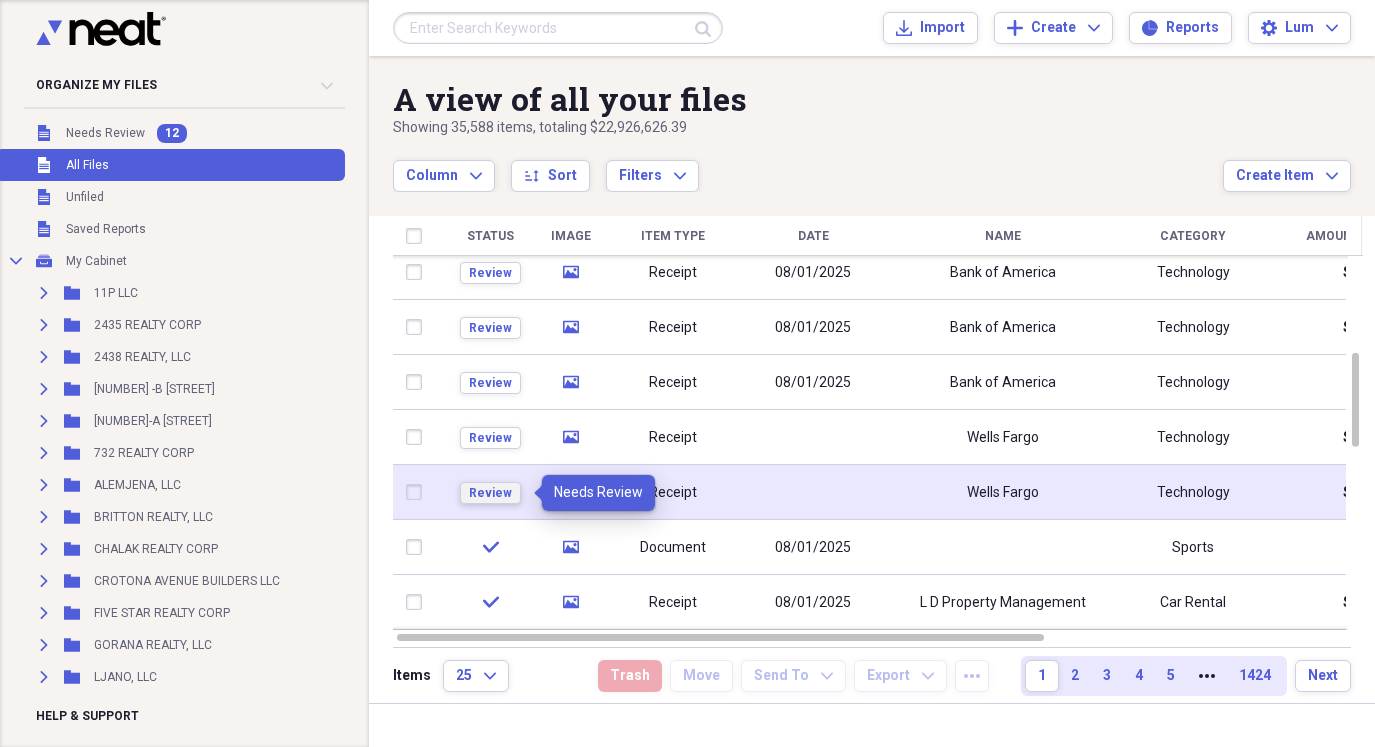 click on "Review" at bounding box center [490, 493] 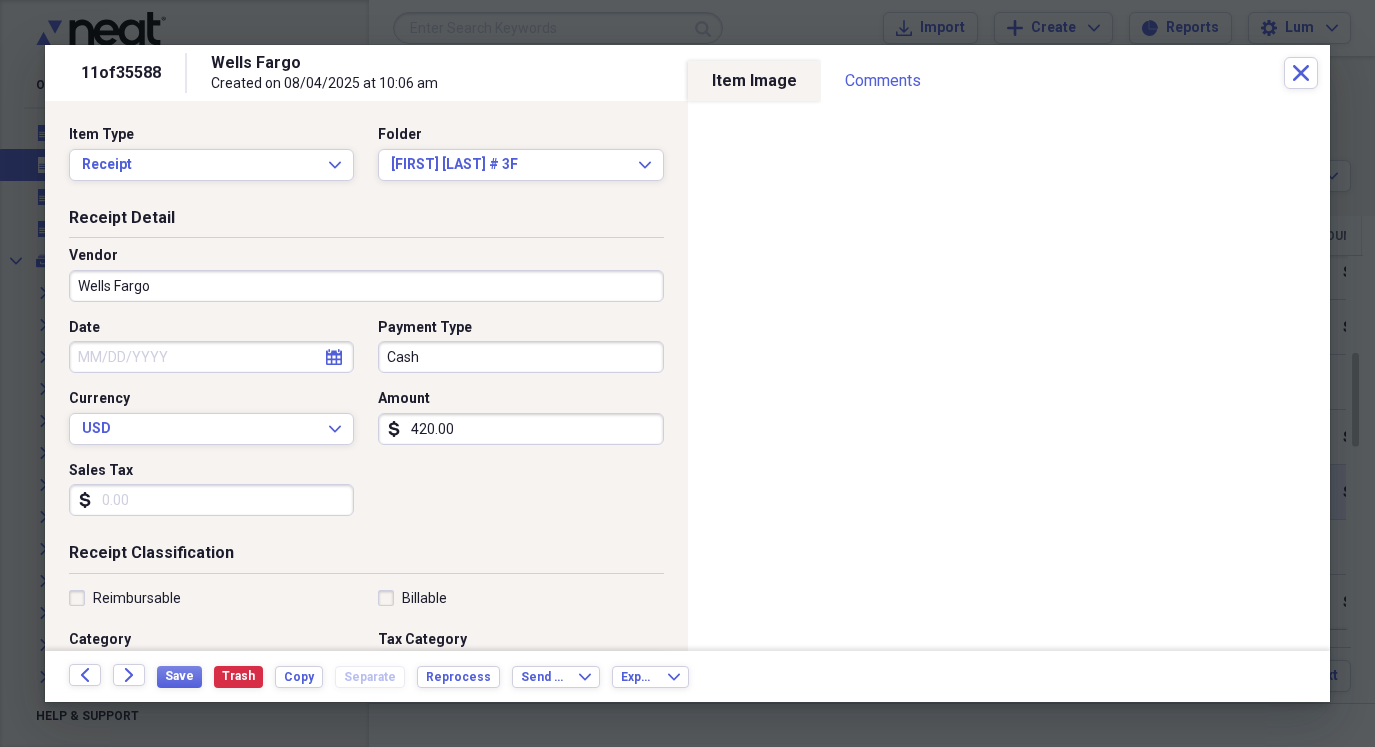 click on "Cash" at bounding box center (520, 357) 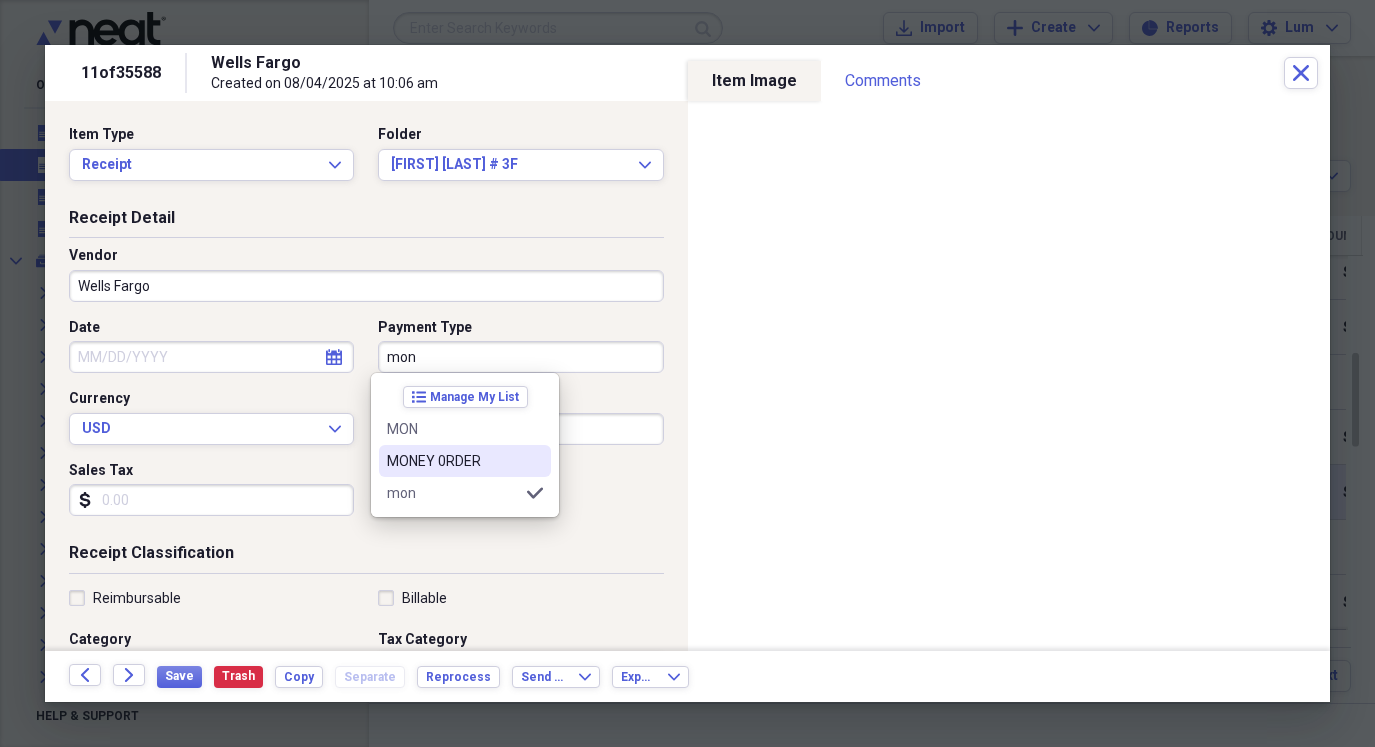 click on "MONEY 0RDER" at bounding box center [453, 461] 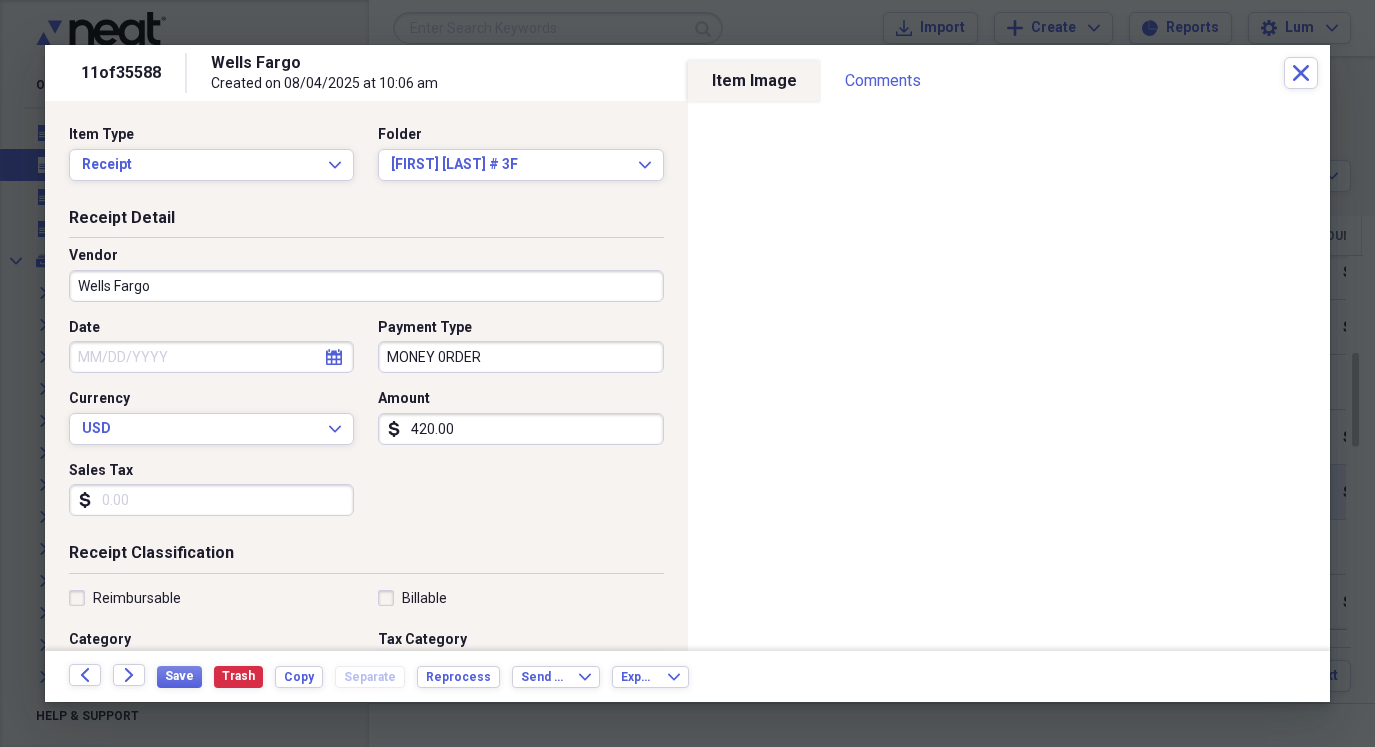 select on "7" 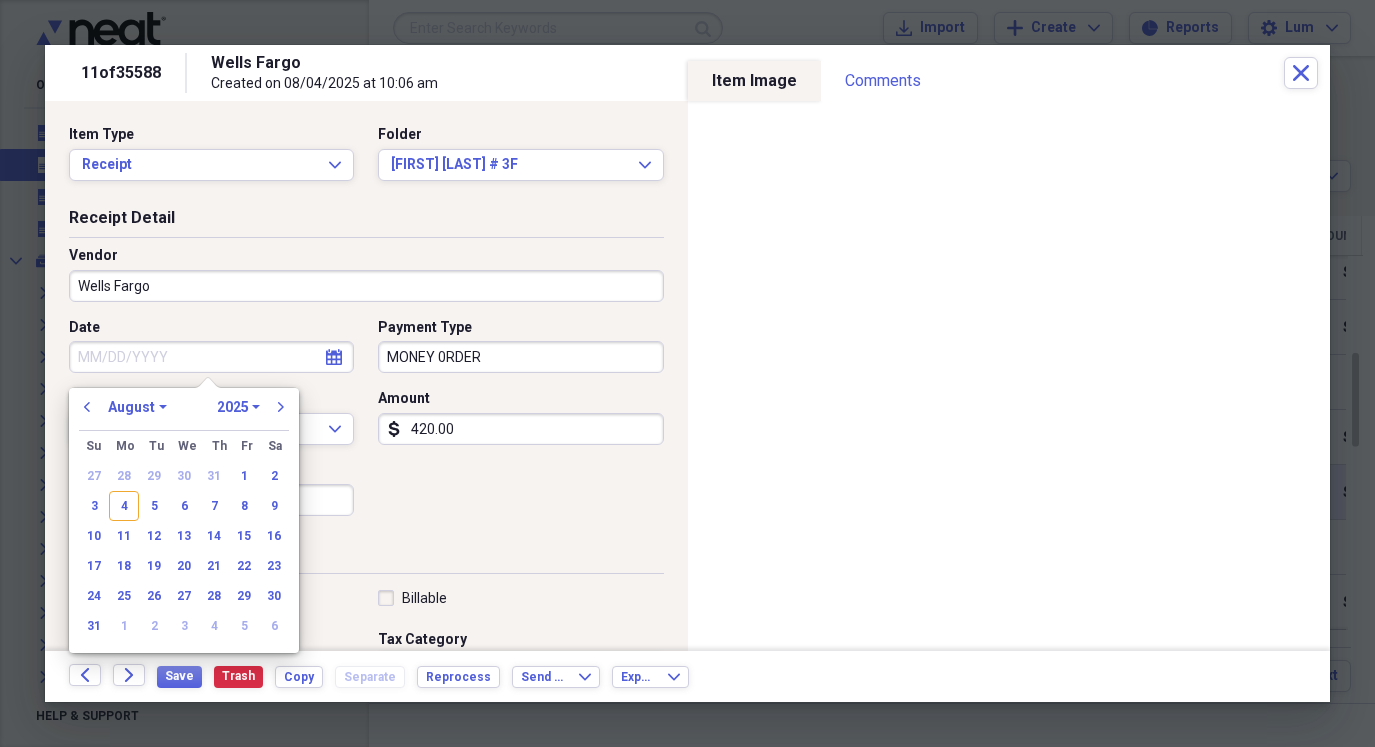 drag, startPoint x: 153, startPoint y: 356, endPoint x: 149, endPoint y: 391, distance: 35.22783 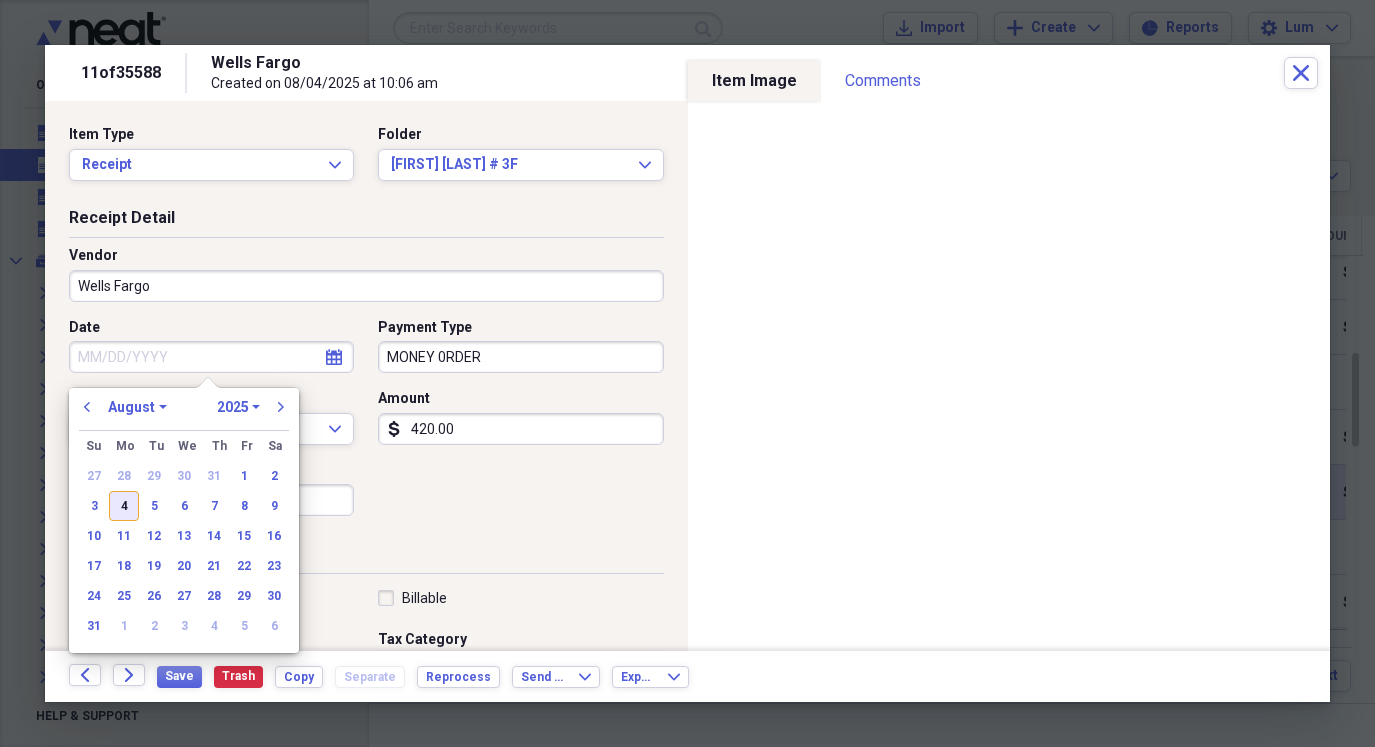 click on "4" at bounding box center [124, 506] 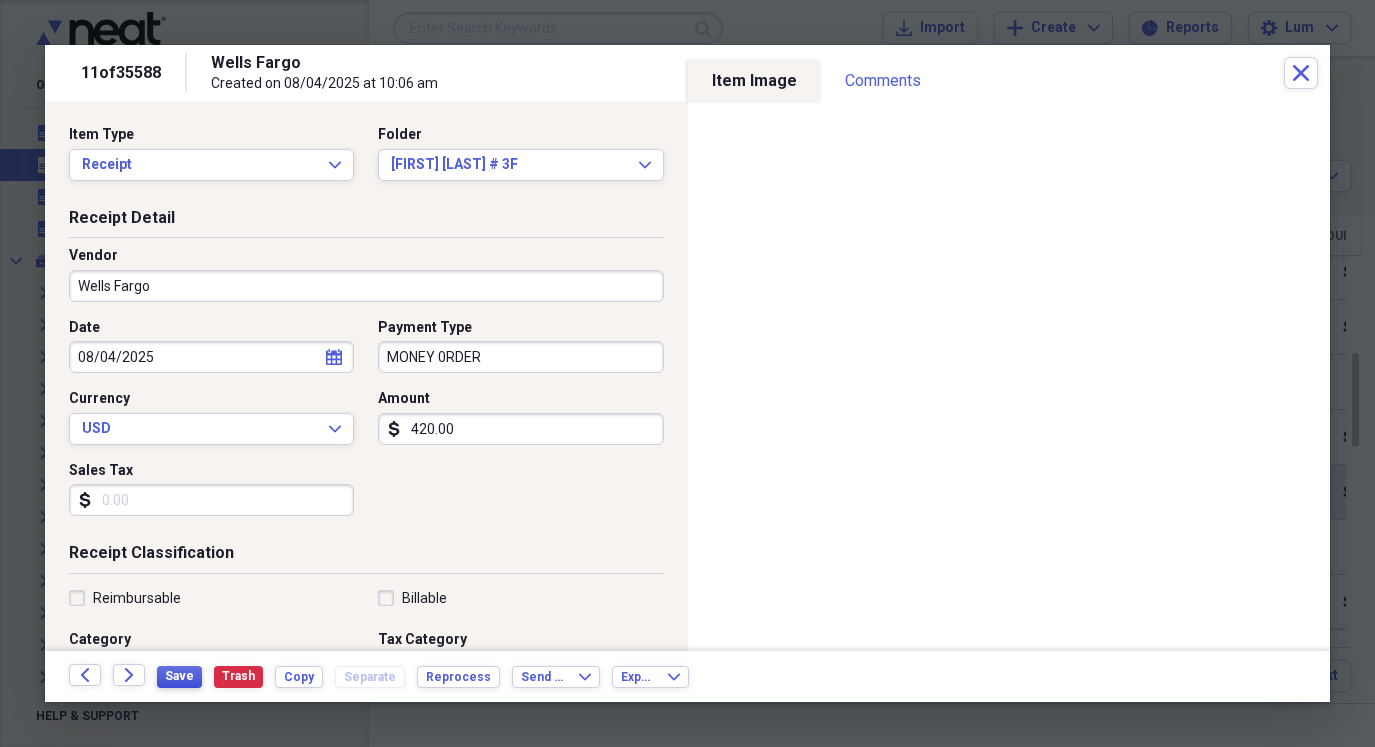 click on "Save" at bounding box center (179, 676) 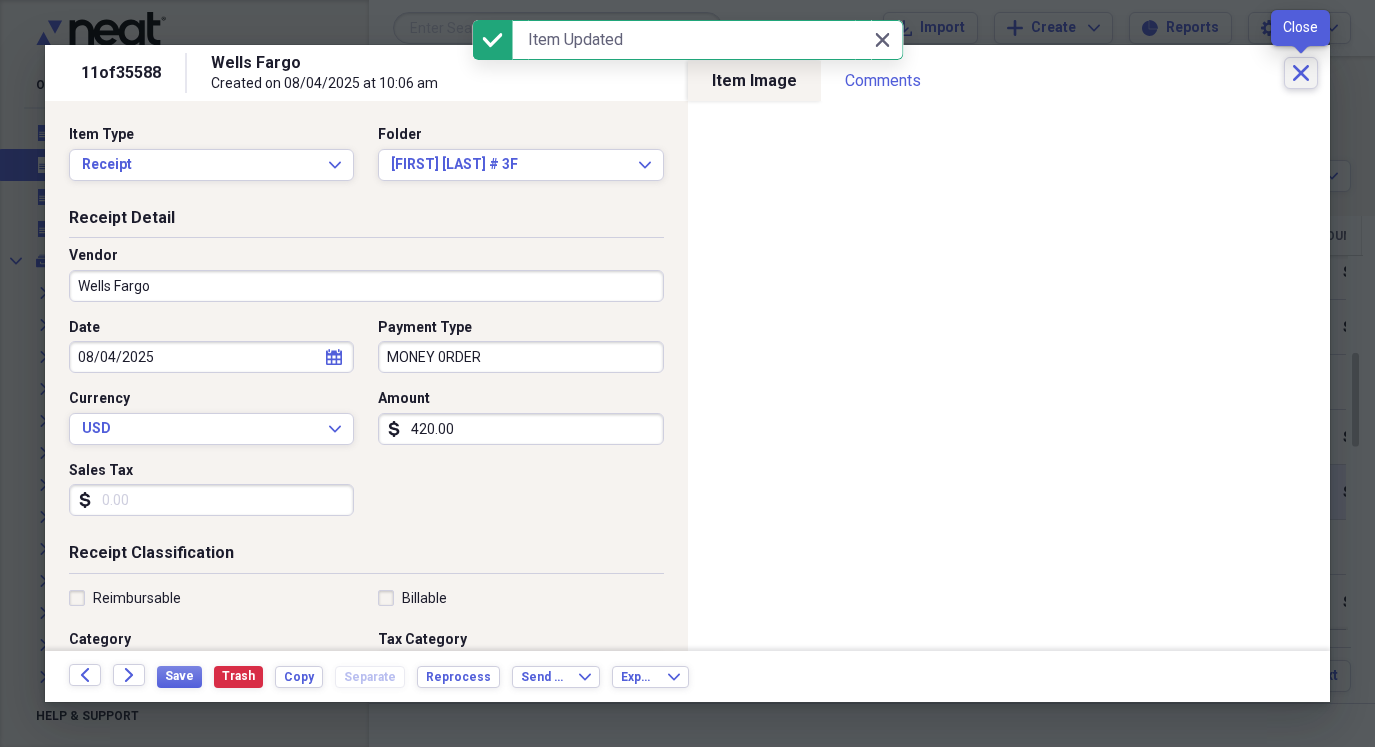 click on "Close" 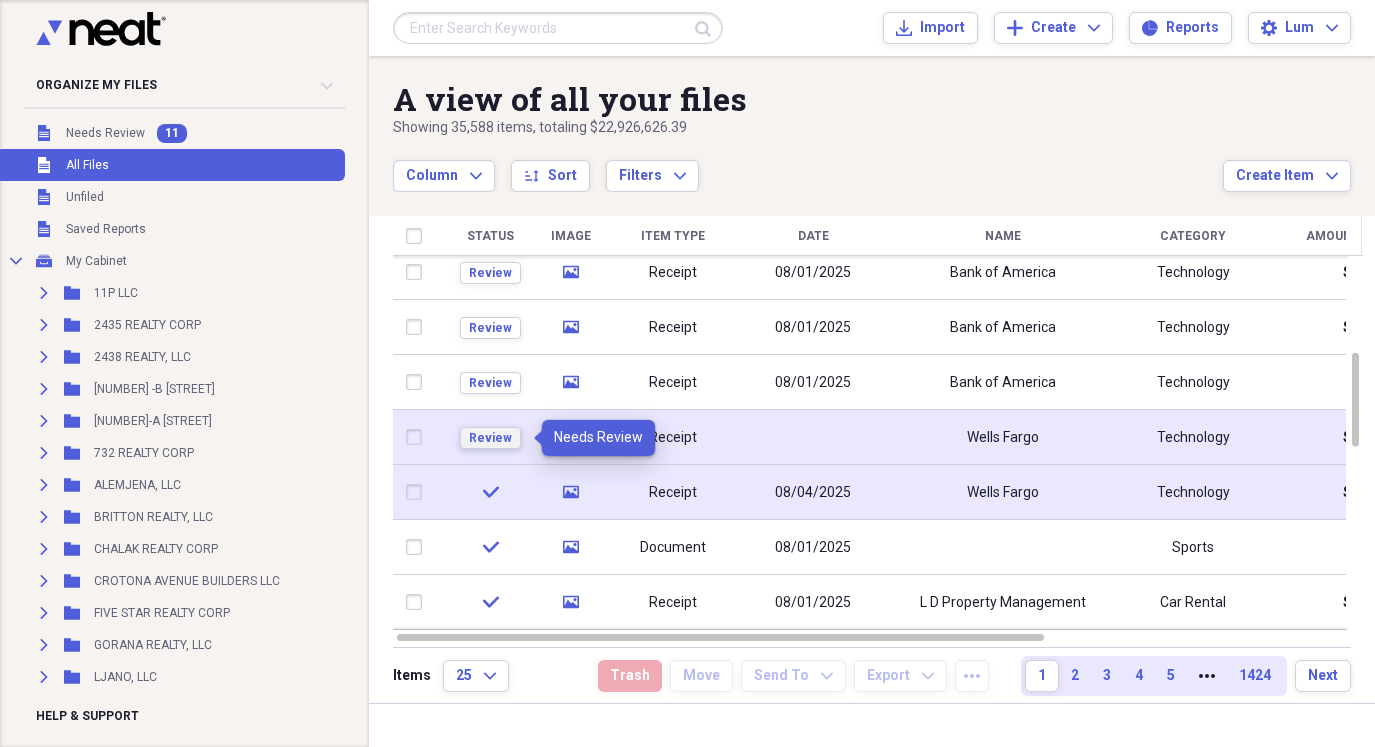 click on "Review" at bounding box center [490, 438] 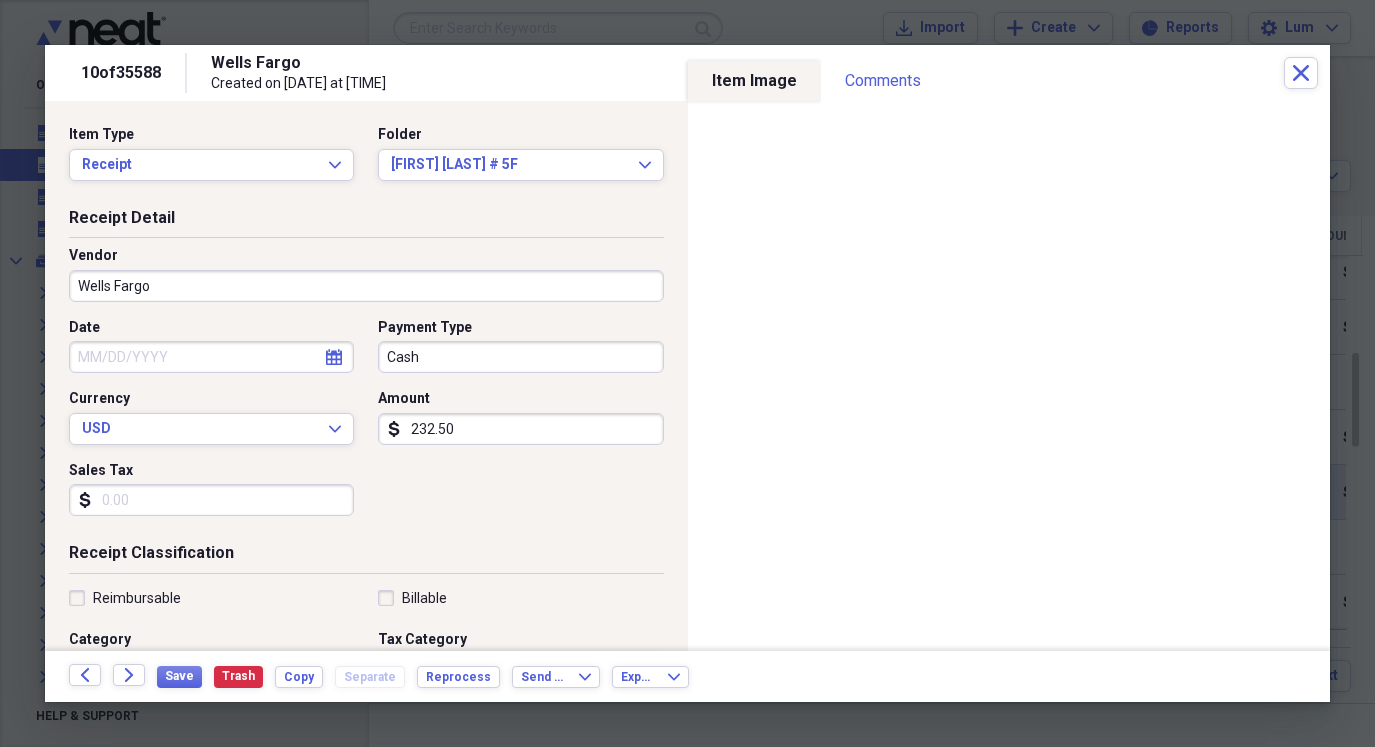 click on "Cash" at bounding box center (520, 357) 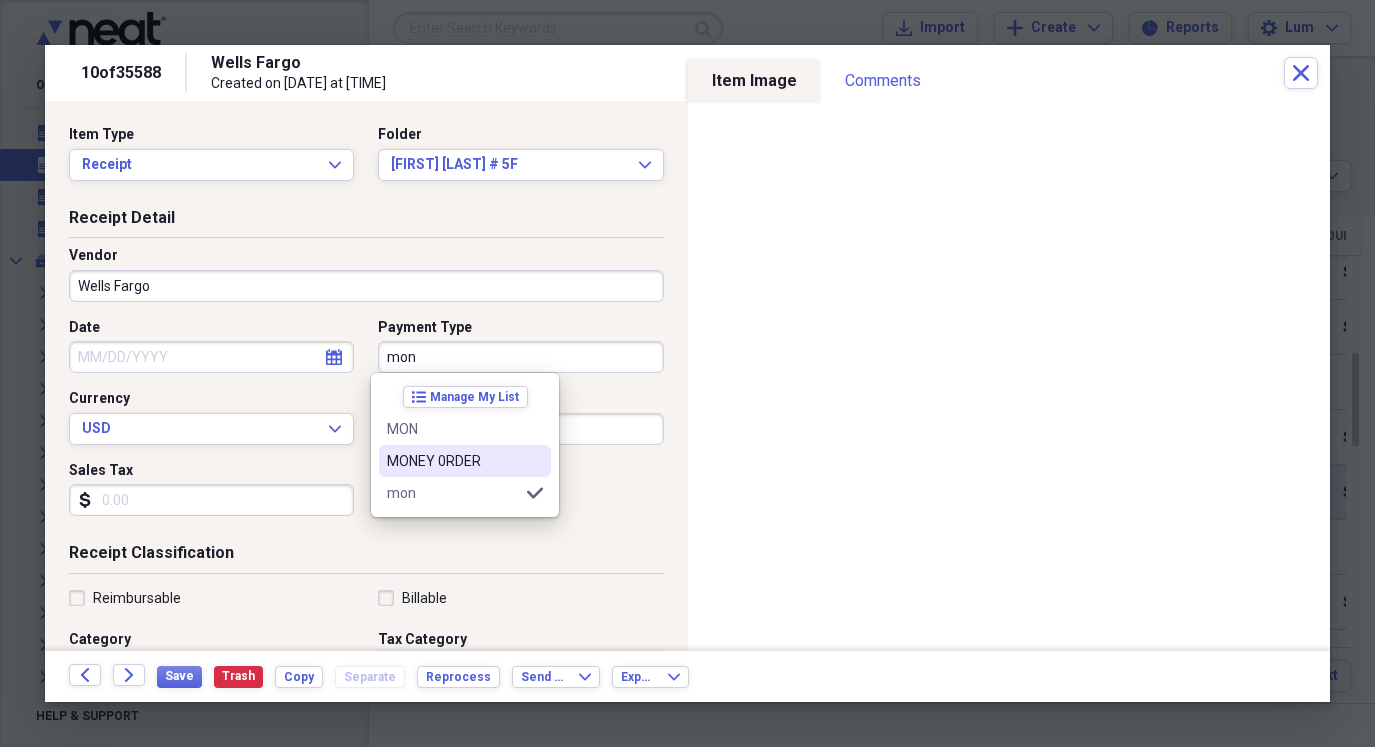 drag, startPoint x: 477, startPoint y: 461, endPoint x: 465, endPoint y: 463, distance: 12.165525 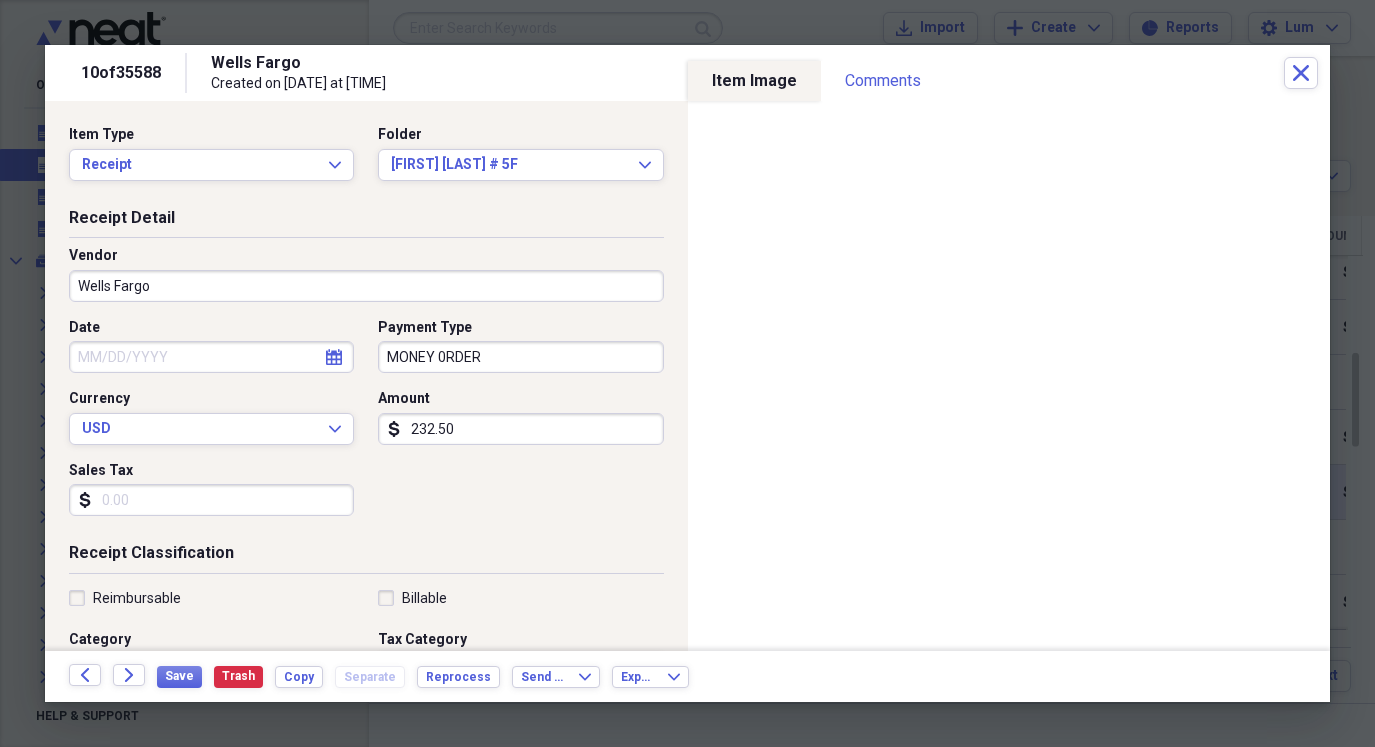 click on "Date" at bounding box center (211, 357) 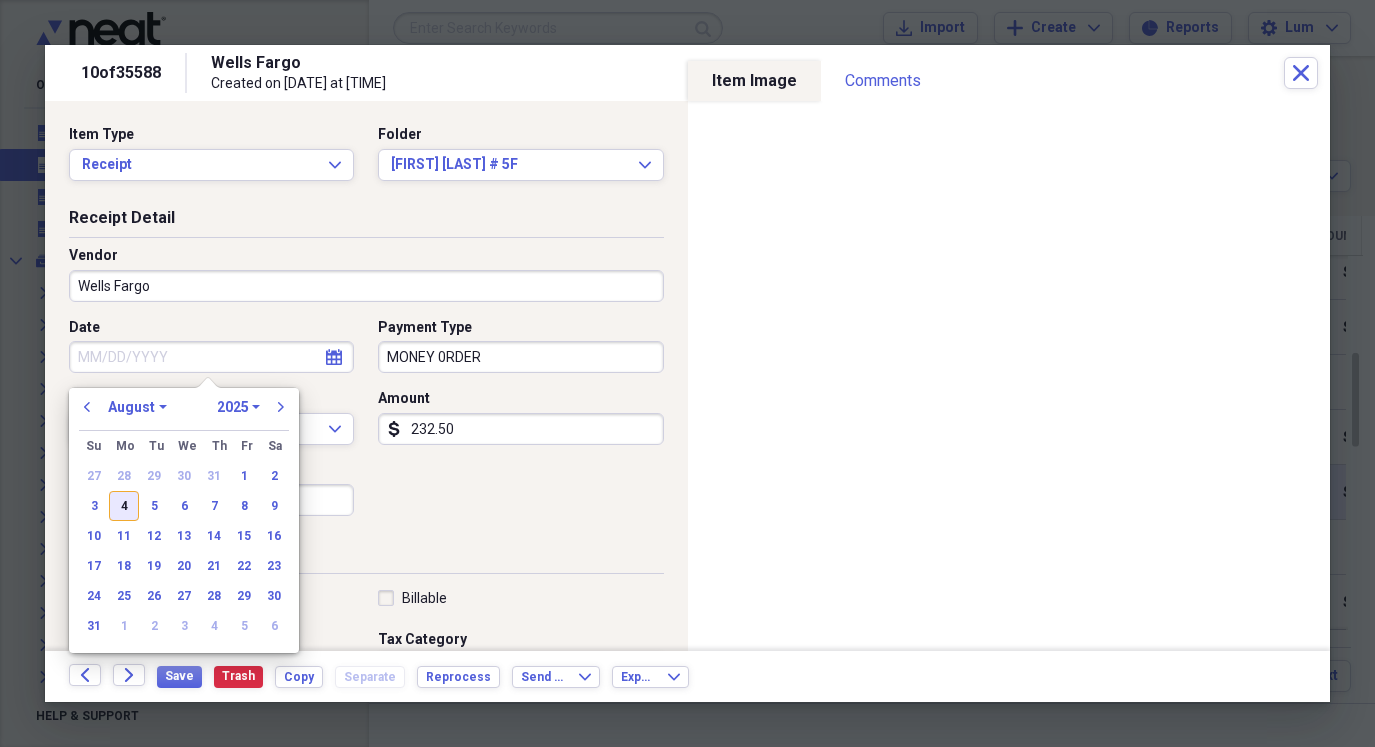 click on "4" at bounding box center [124, 506] 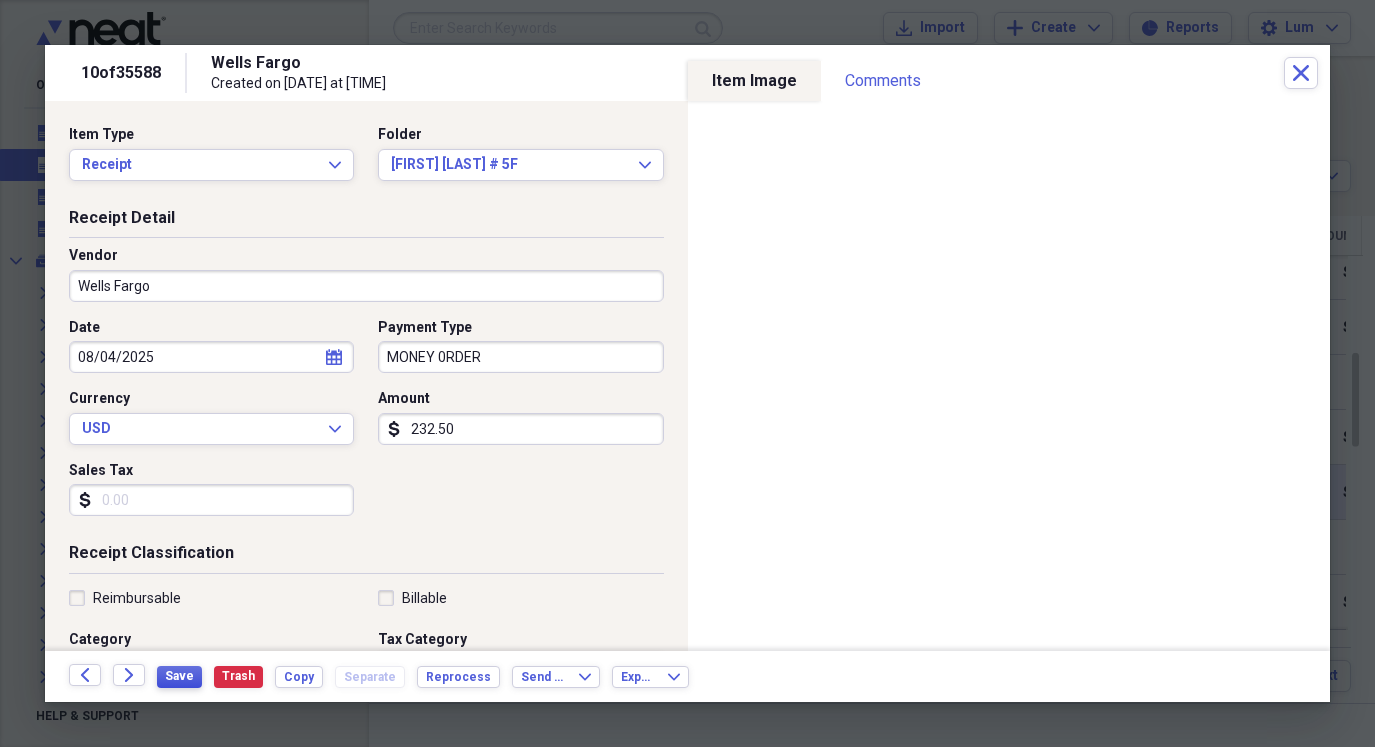 click on "Save" at bounding box center [179, 676] 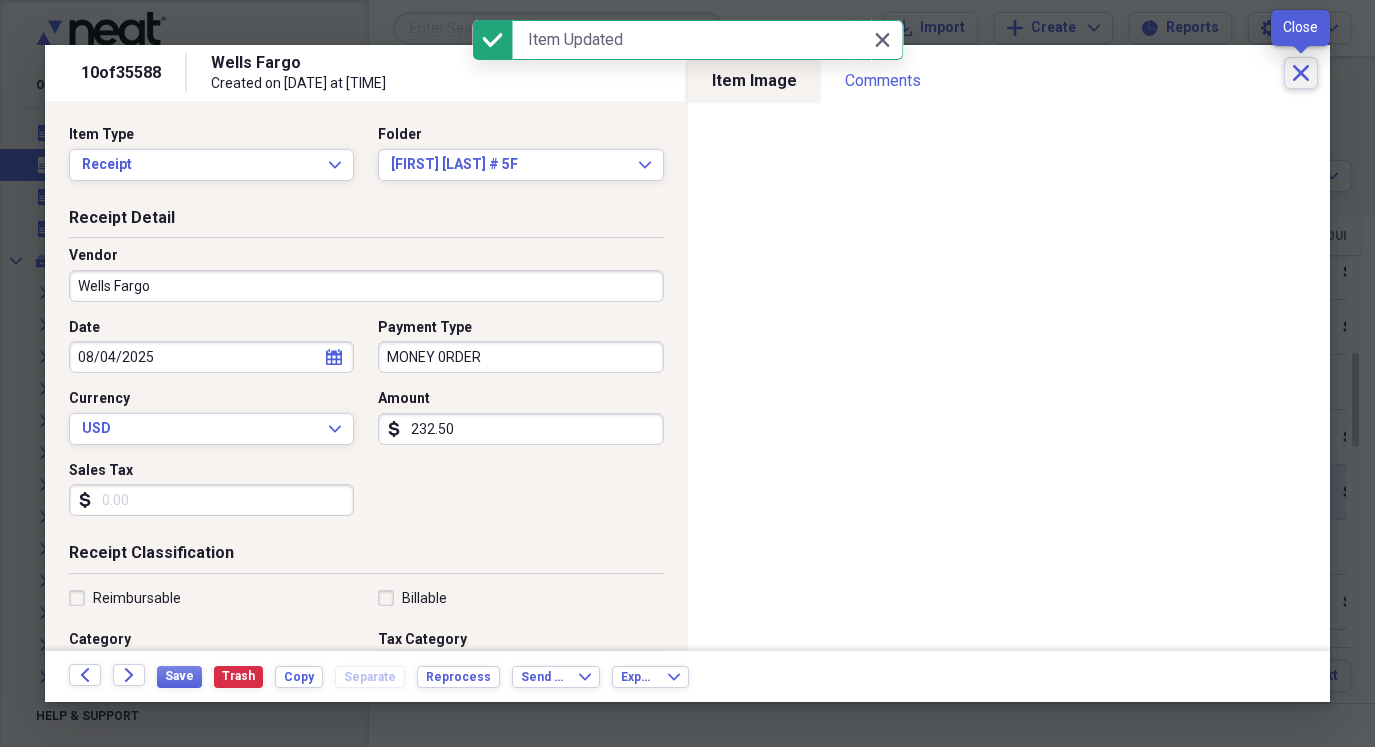 click on "Close" at bounding box center (1301, 73) 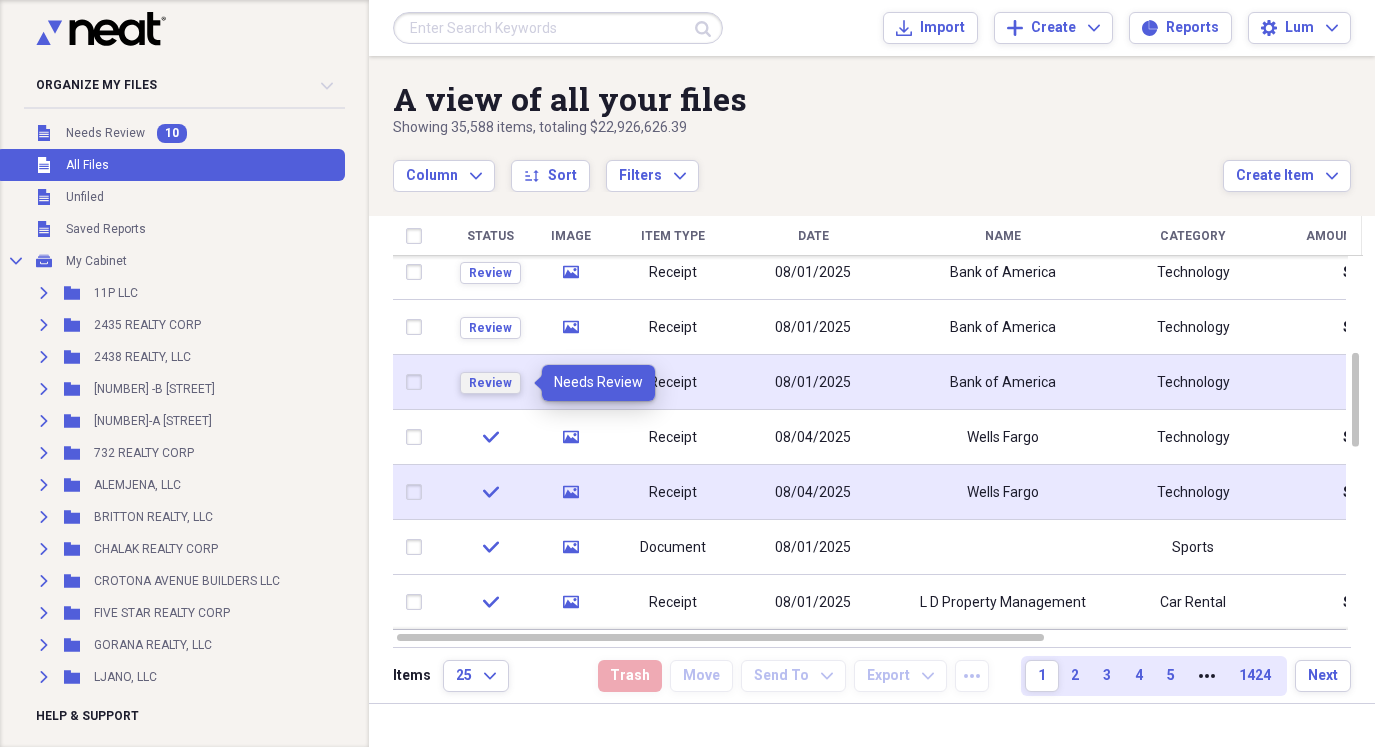 click on "Review" at bounding box center [490, 383] 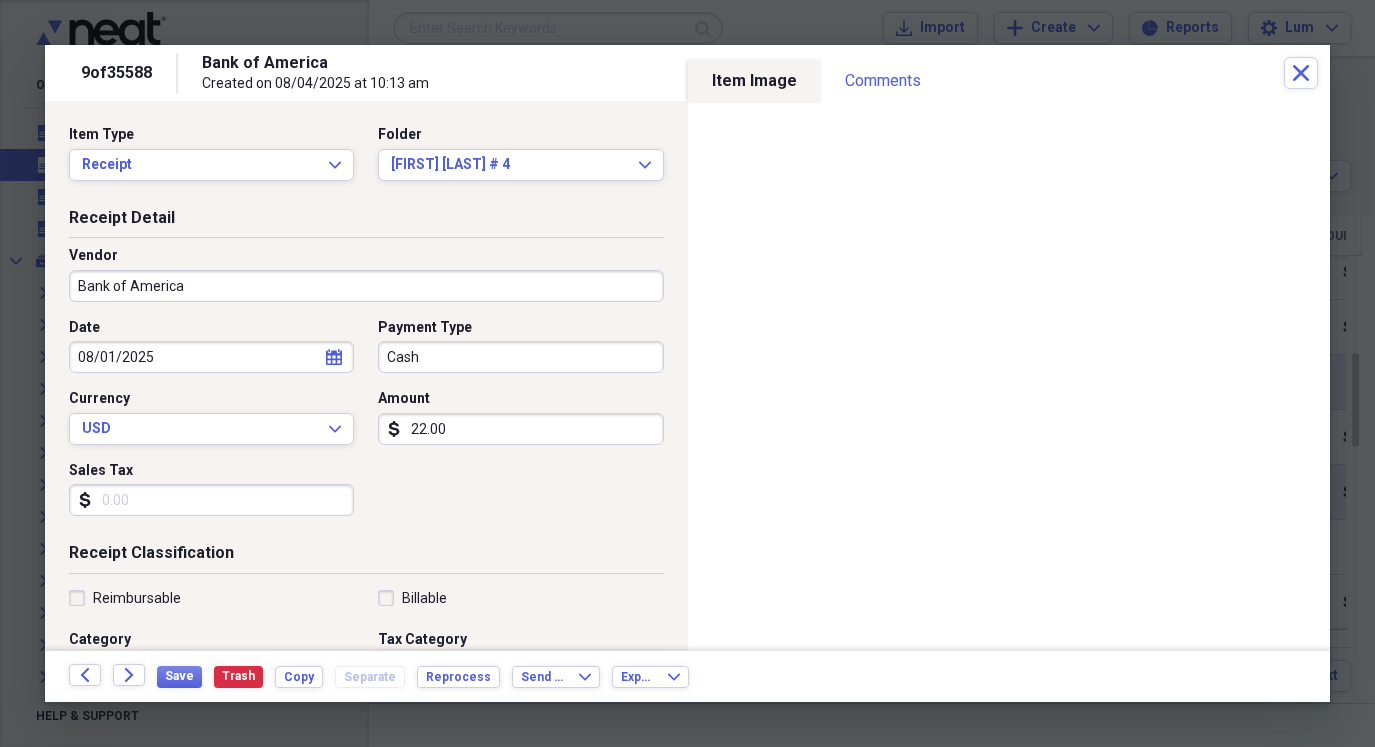 click on "Cash" at bounding box center (520, 357) 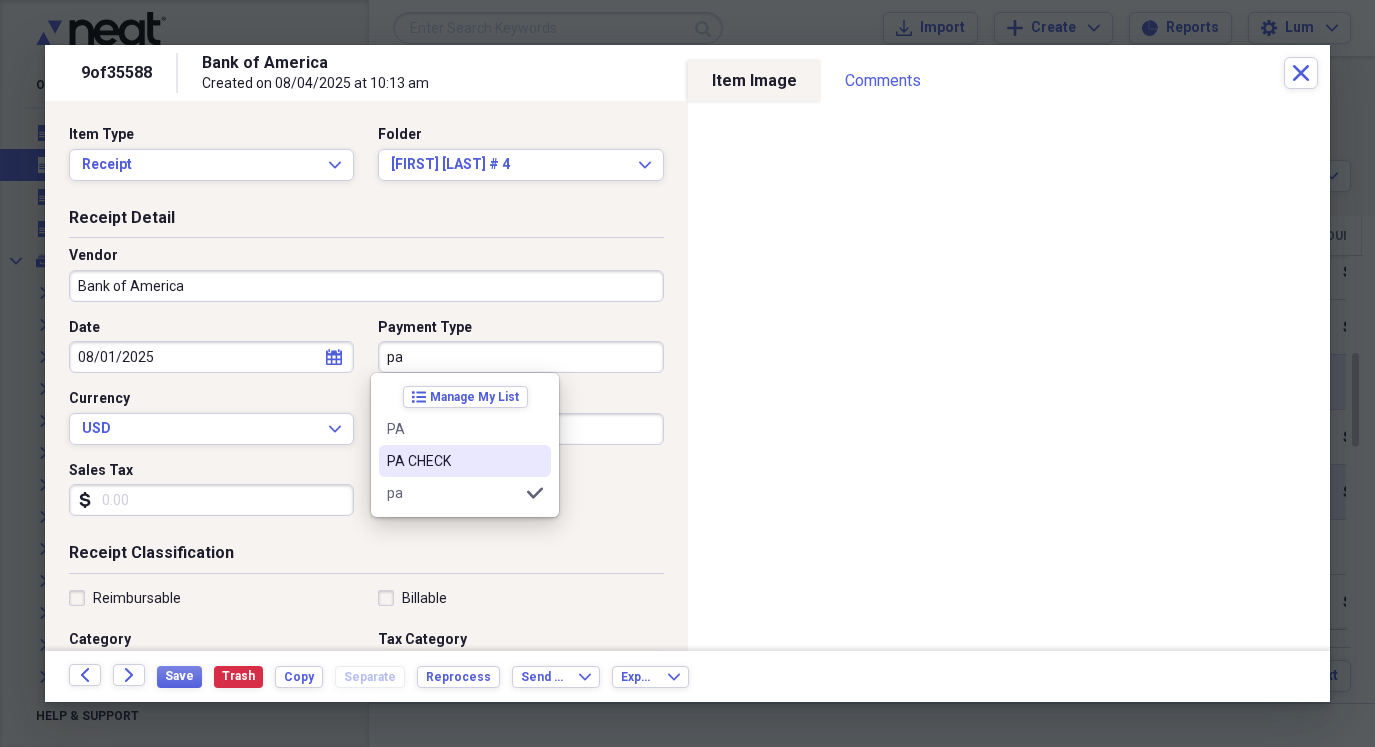 click on "PA CHECK" at bounding box center [453, 461] 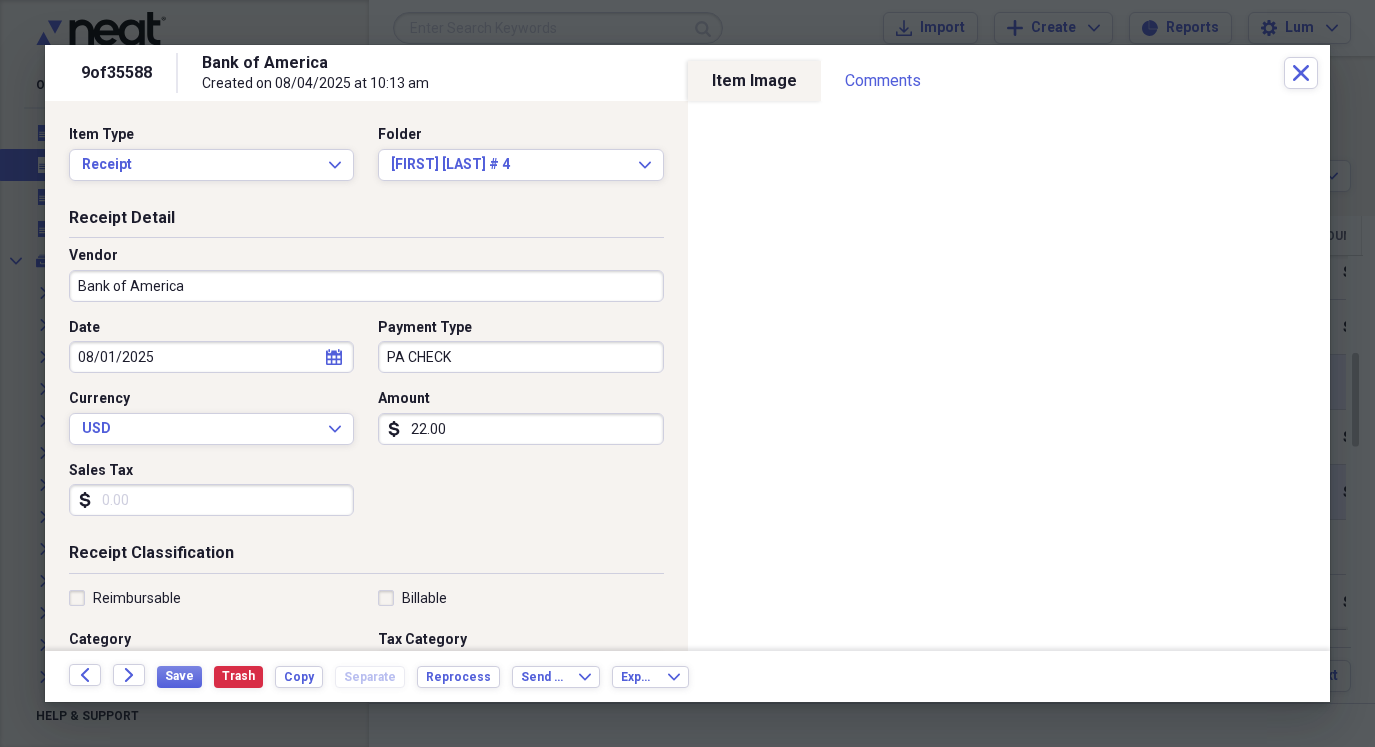 drag, startPoint x: 211, startPoint y: 359, endPoint x: 213, endPoint y: 375, distance: 16.124516 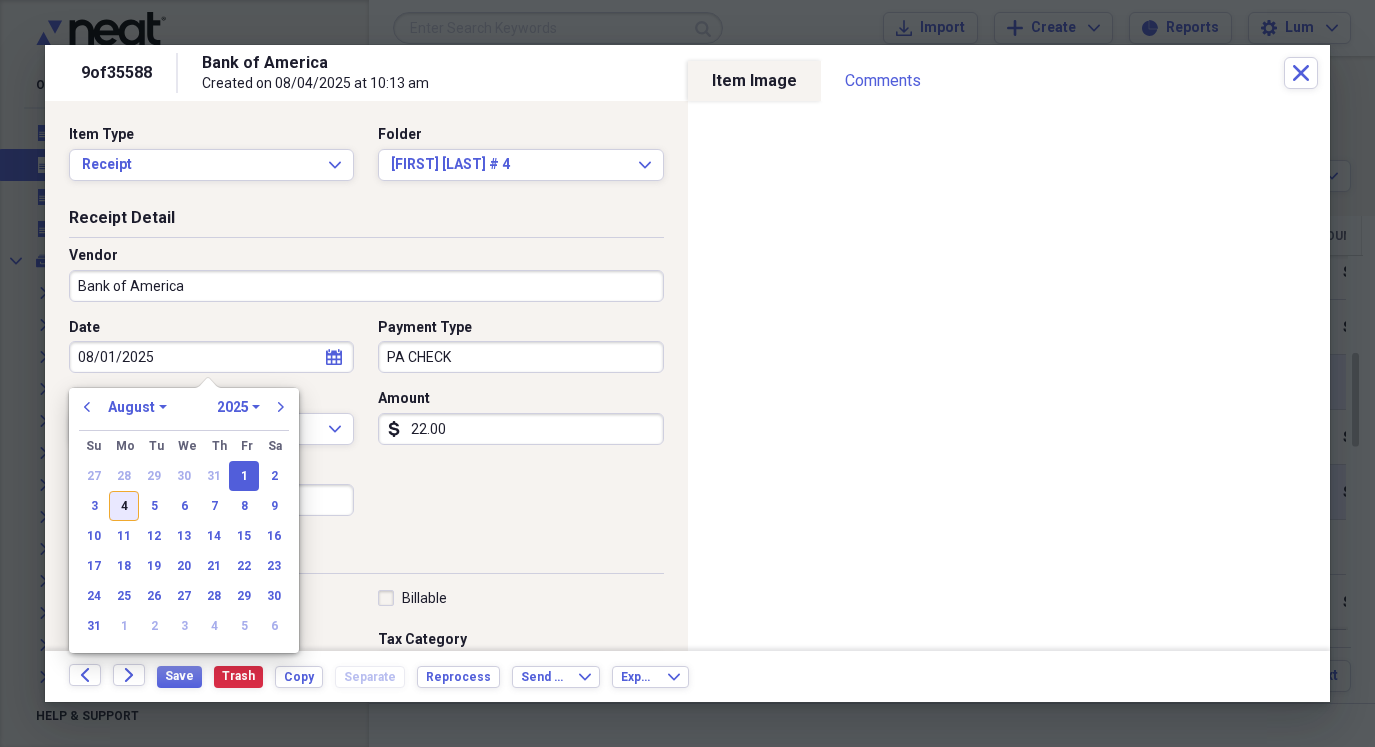 click on "4" at bounding box center [124, 506] 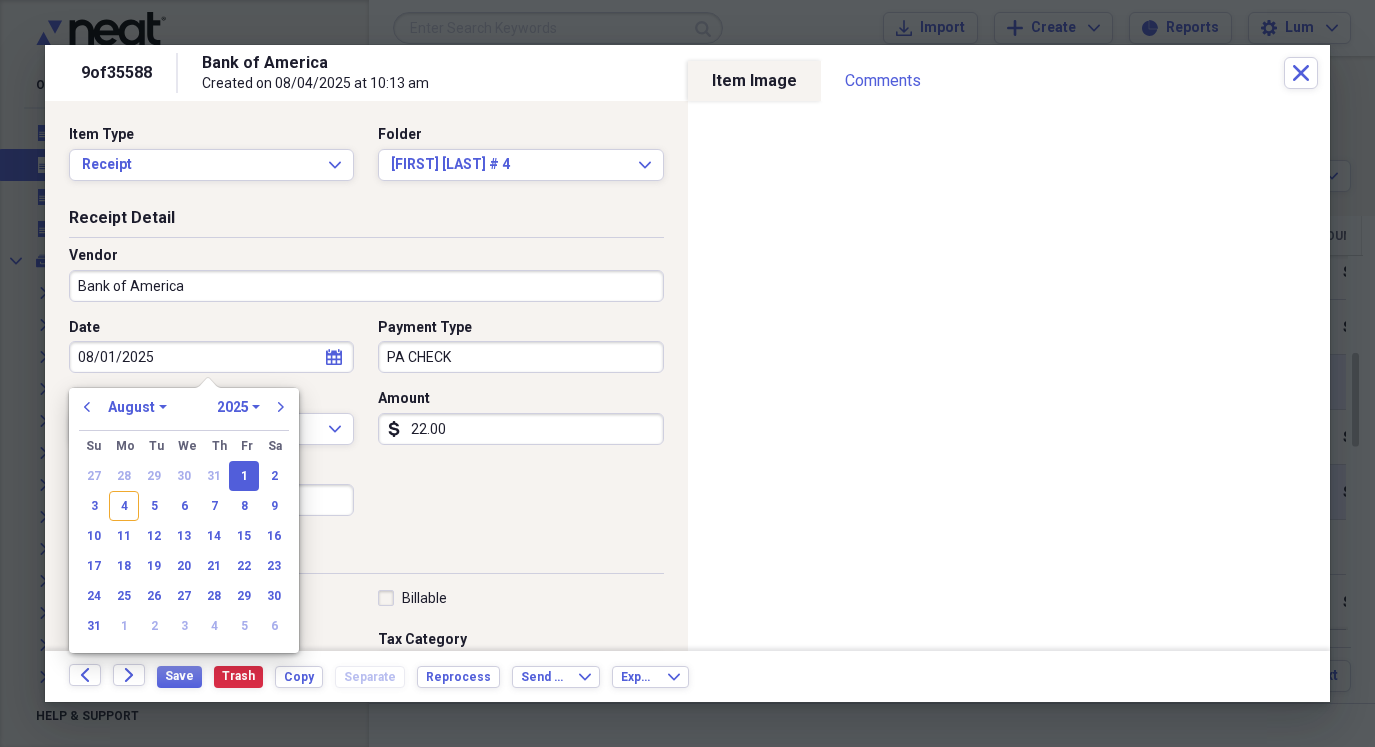 type on "08/04/2025" 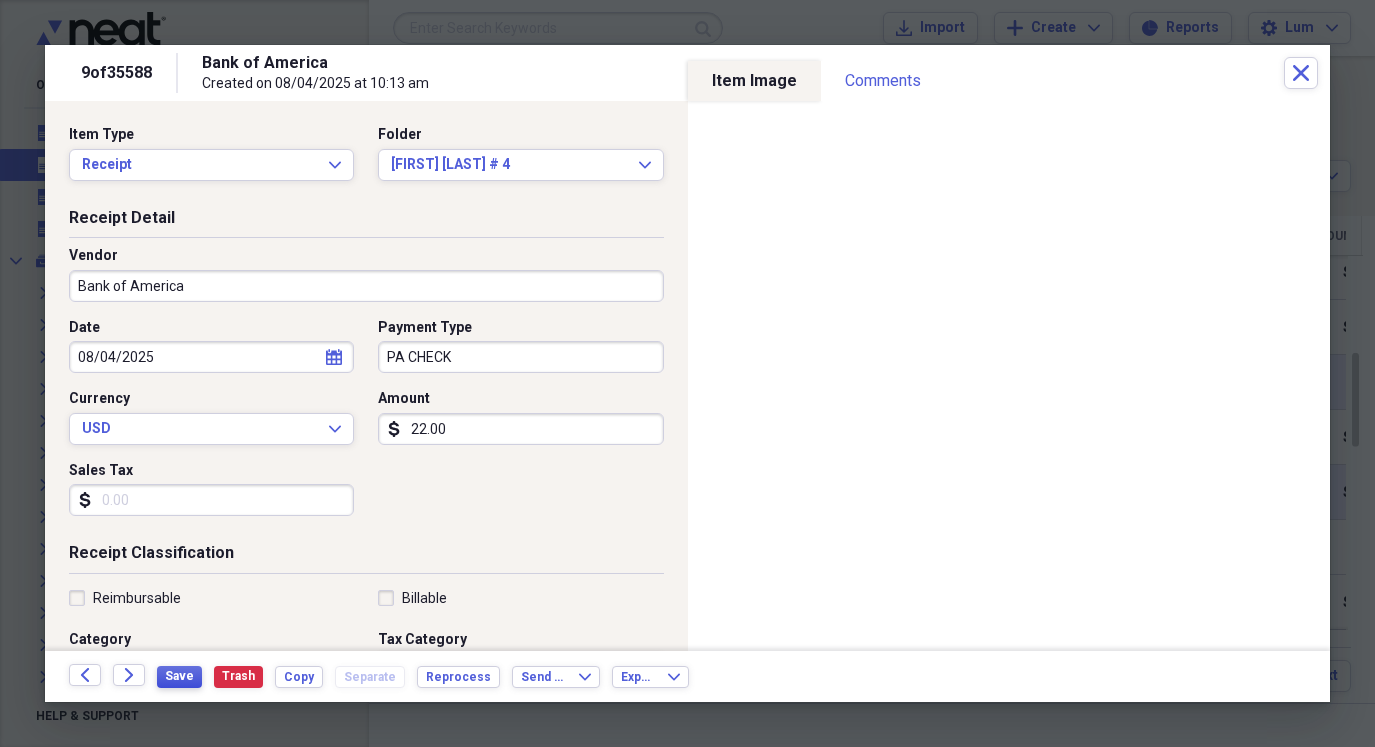 click on "Save" at bounding box center [179, 676] 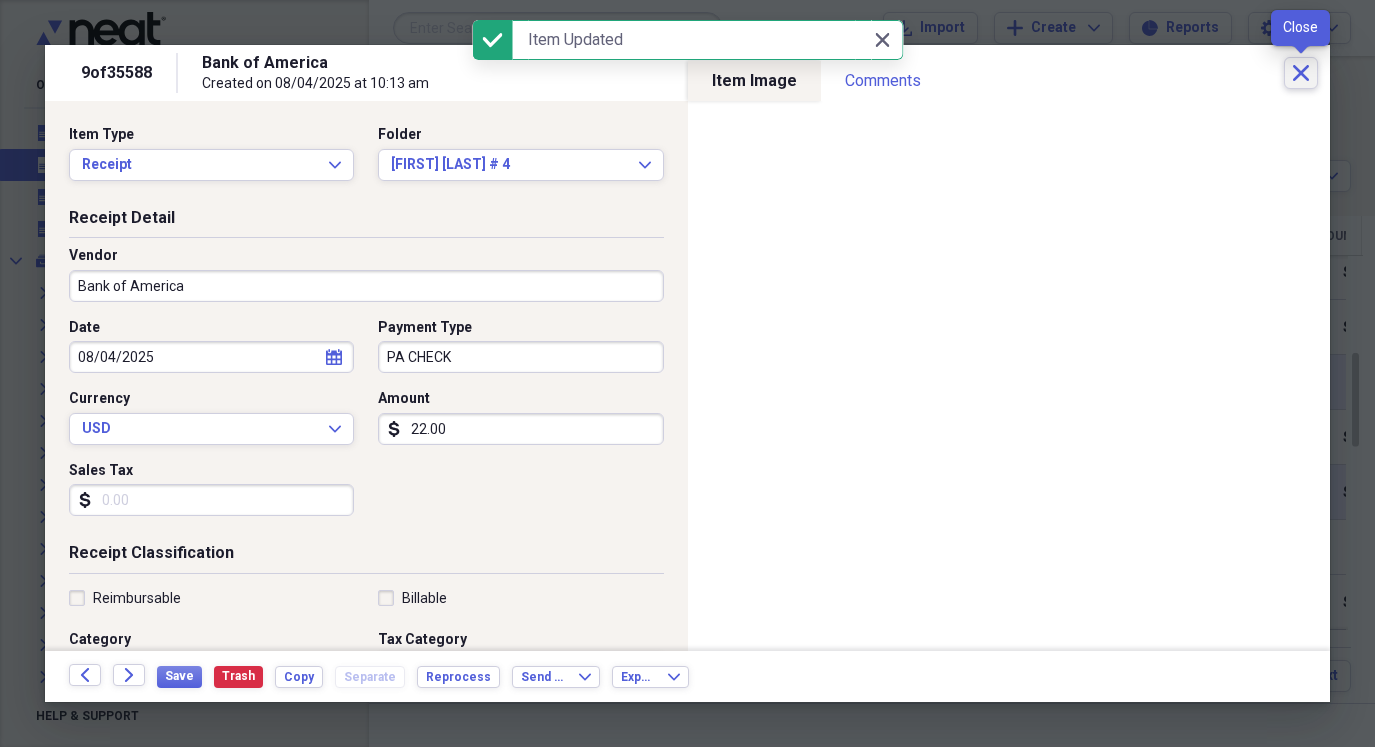 click on "Close" 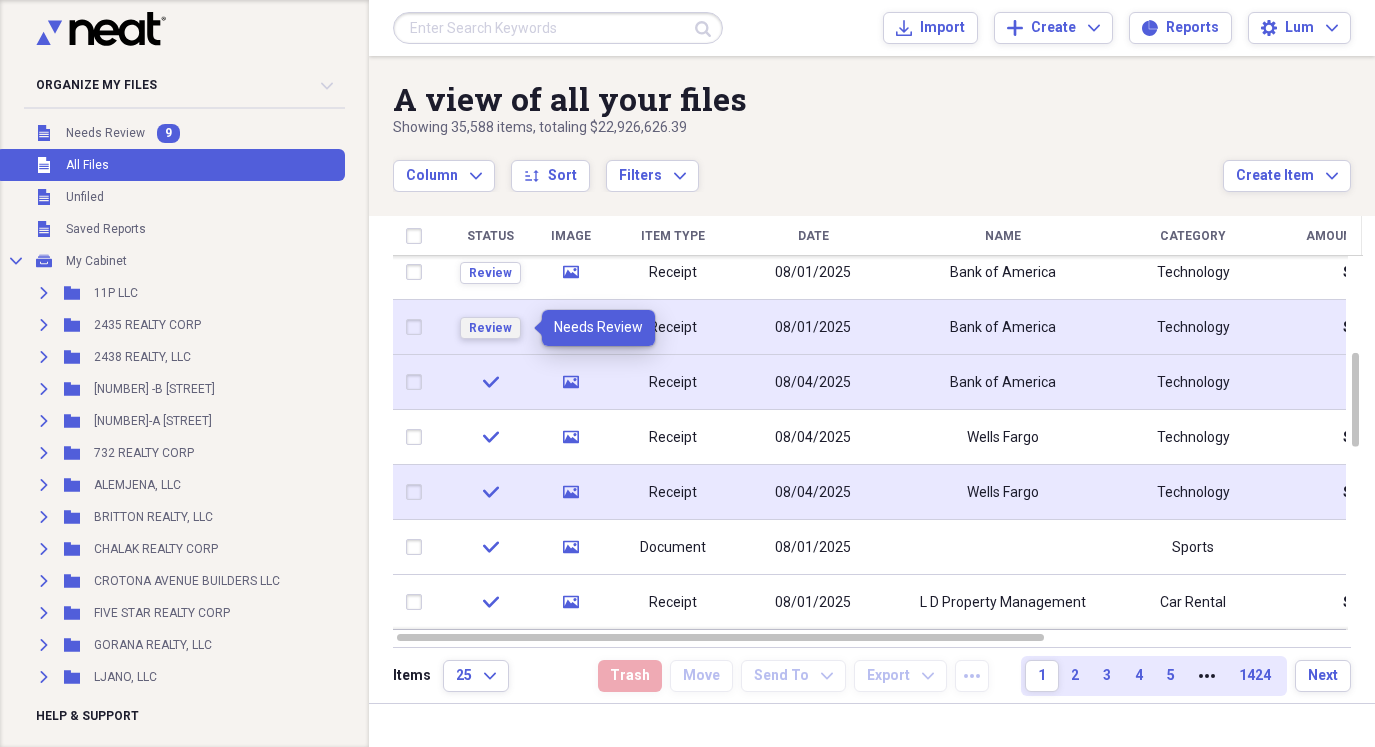 click on "Review" at bounding box center (490, 328) 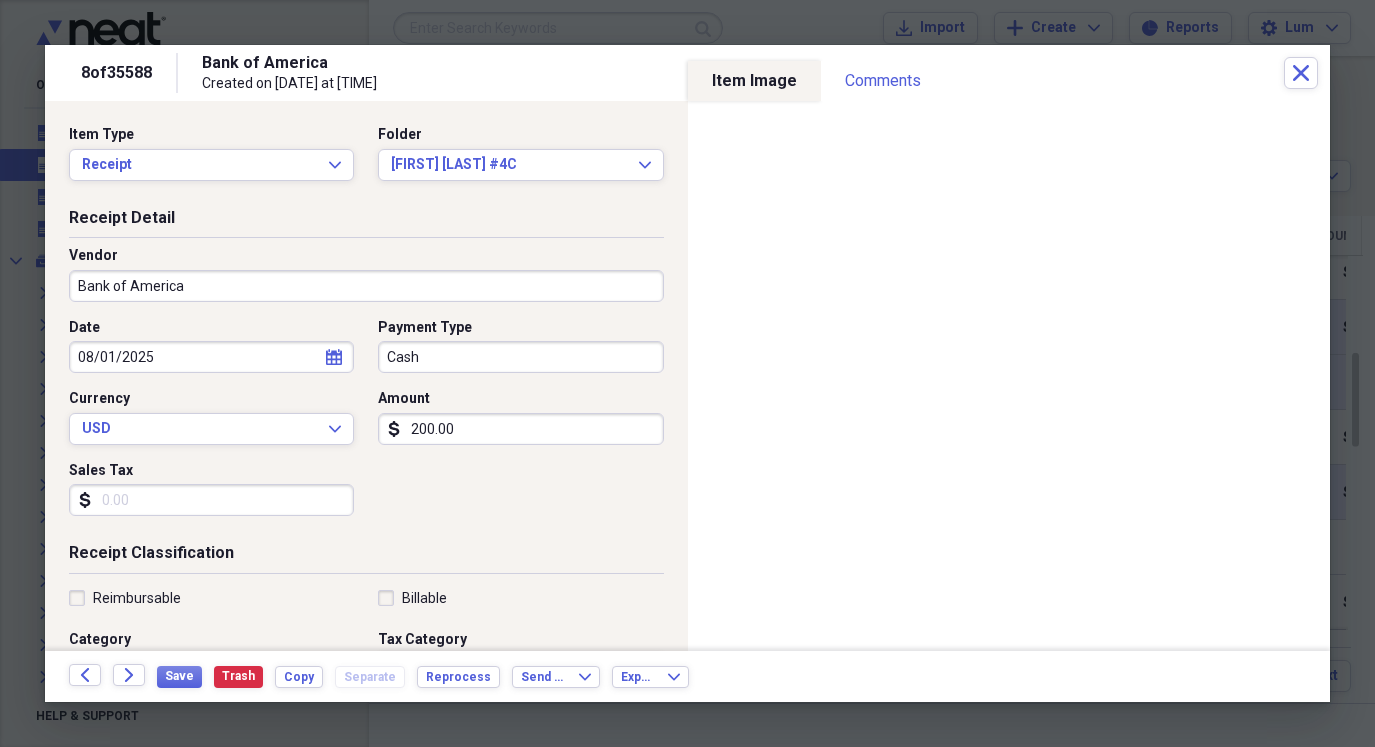 click on "Date 08/01/2025 calendar Calendar Payment Type Cash Currency USD Expand Amount dollar-sign 200.00 Sales Tax dollar-sign" at bounding box center [366, 425] 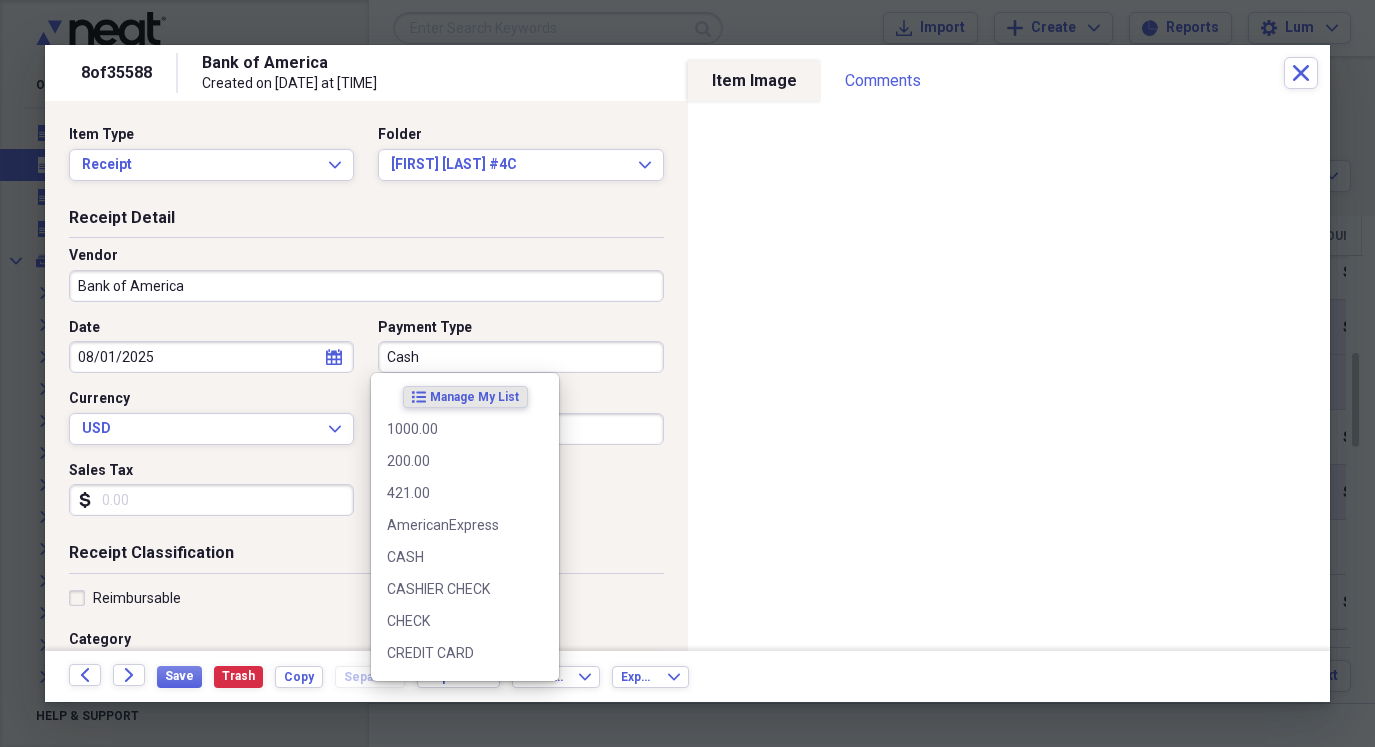 click on "Cash" at bounding box center [520, 357] 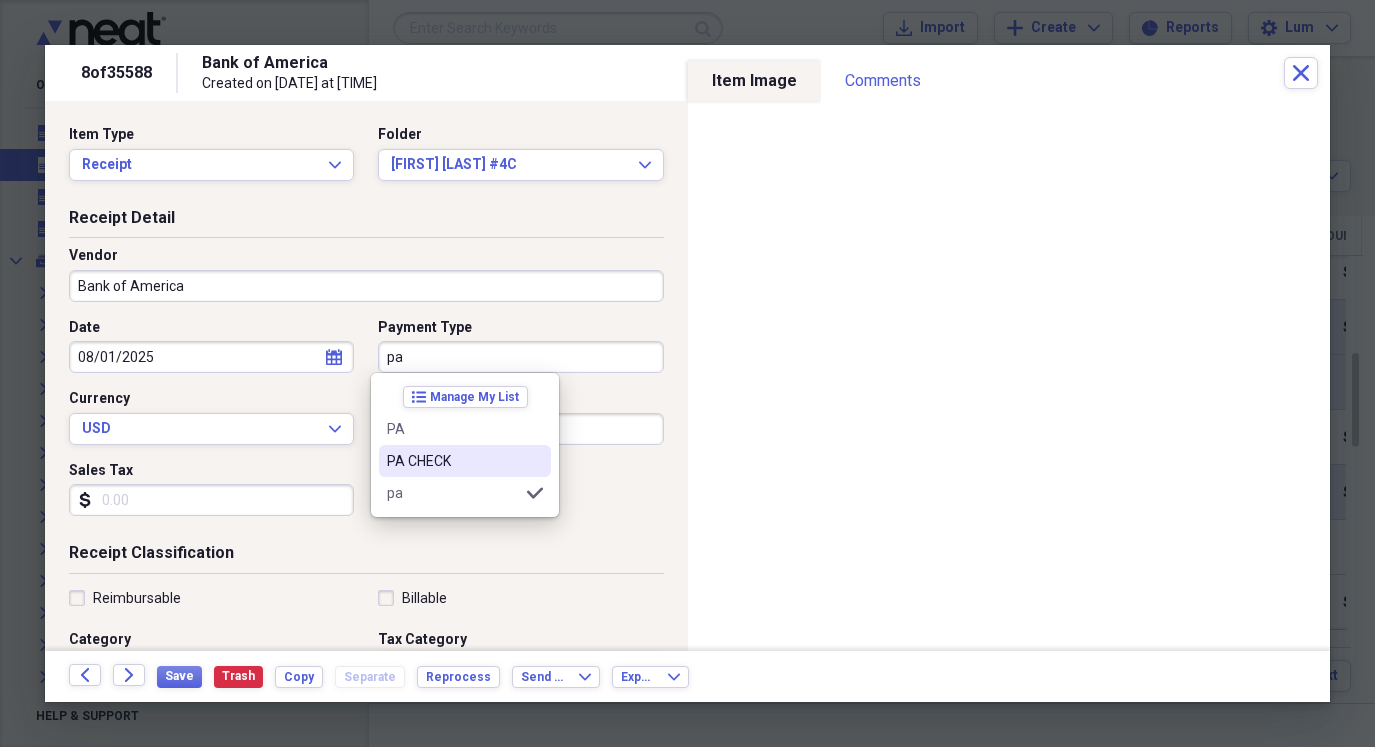 click on "PA CHECK" at bounding box center (465, 461) 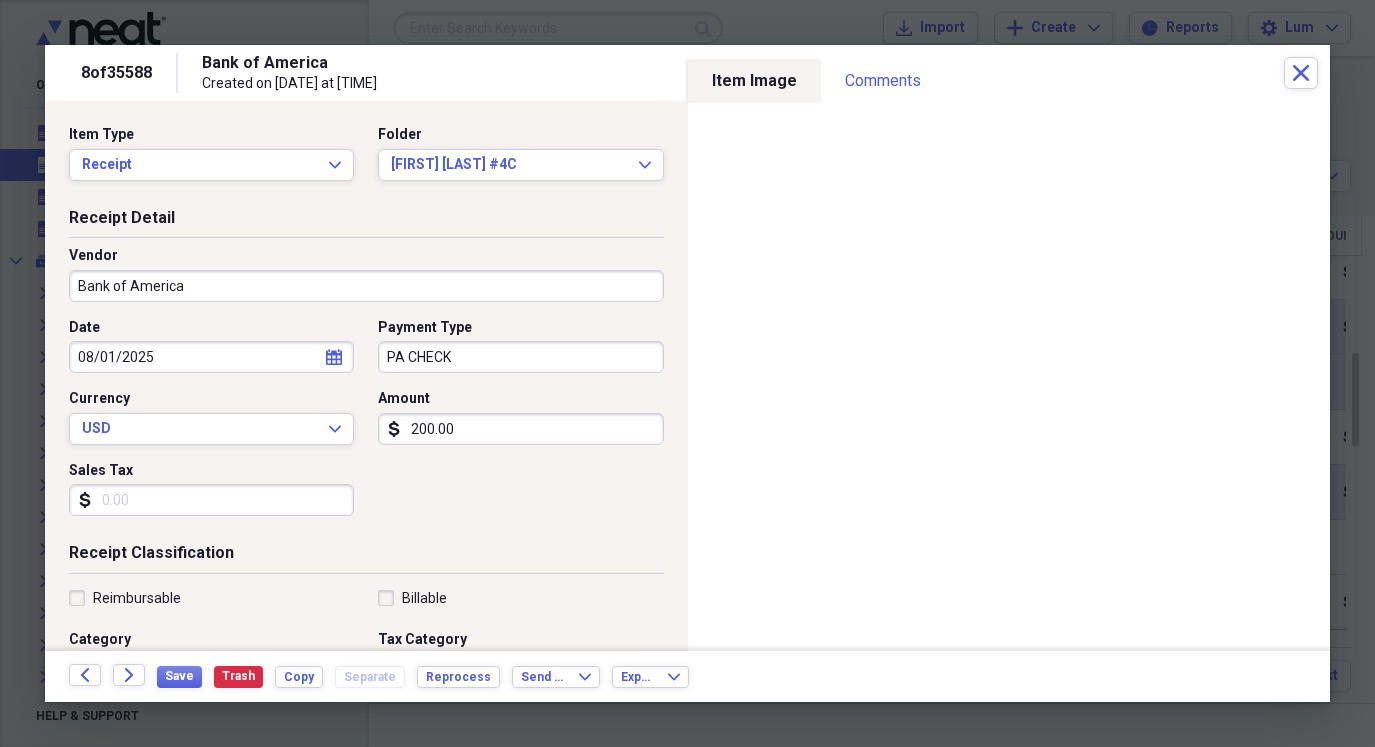 select on "7" 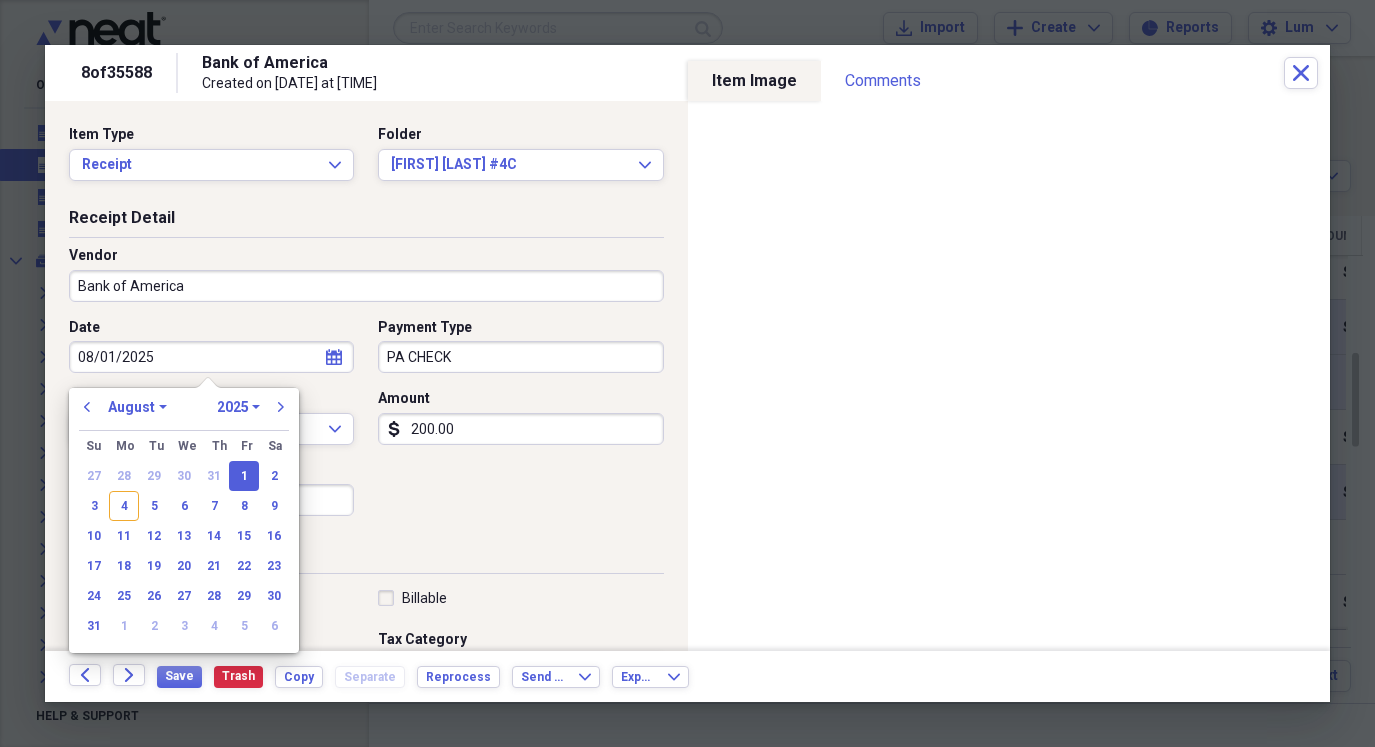 drag, startPoint x: 216, startPoint y: 369, endPoint x: 201, endPoint y: 411, distance: 44.598206 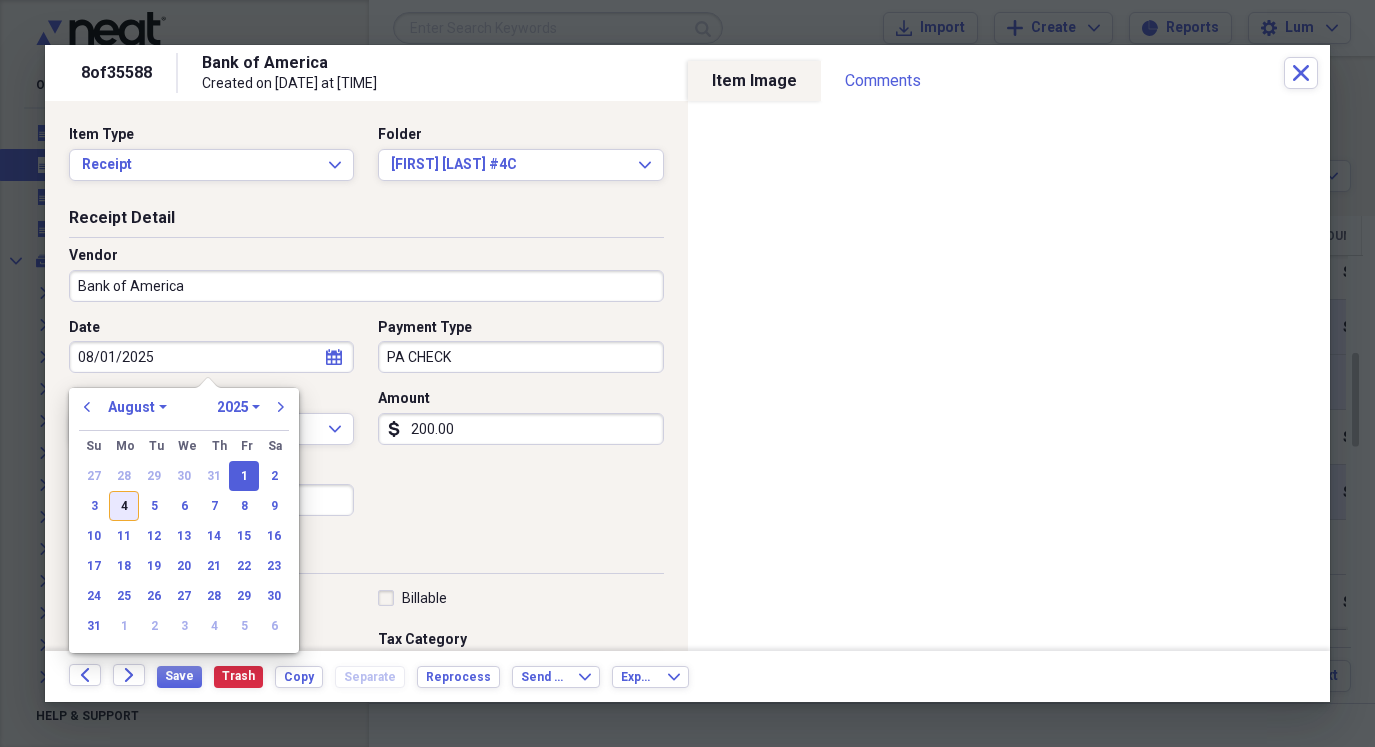 click on "4" at bounding box center (124, 506) 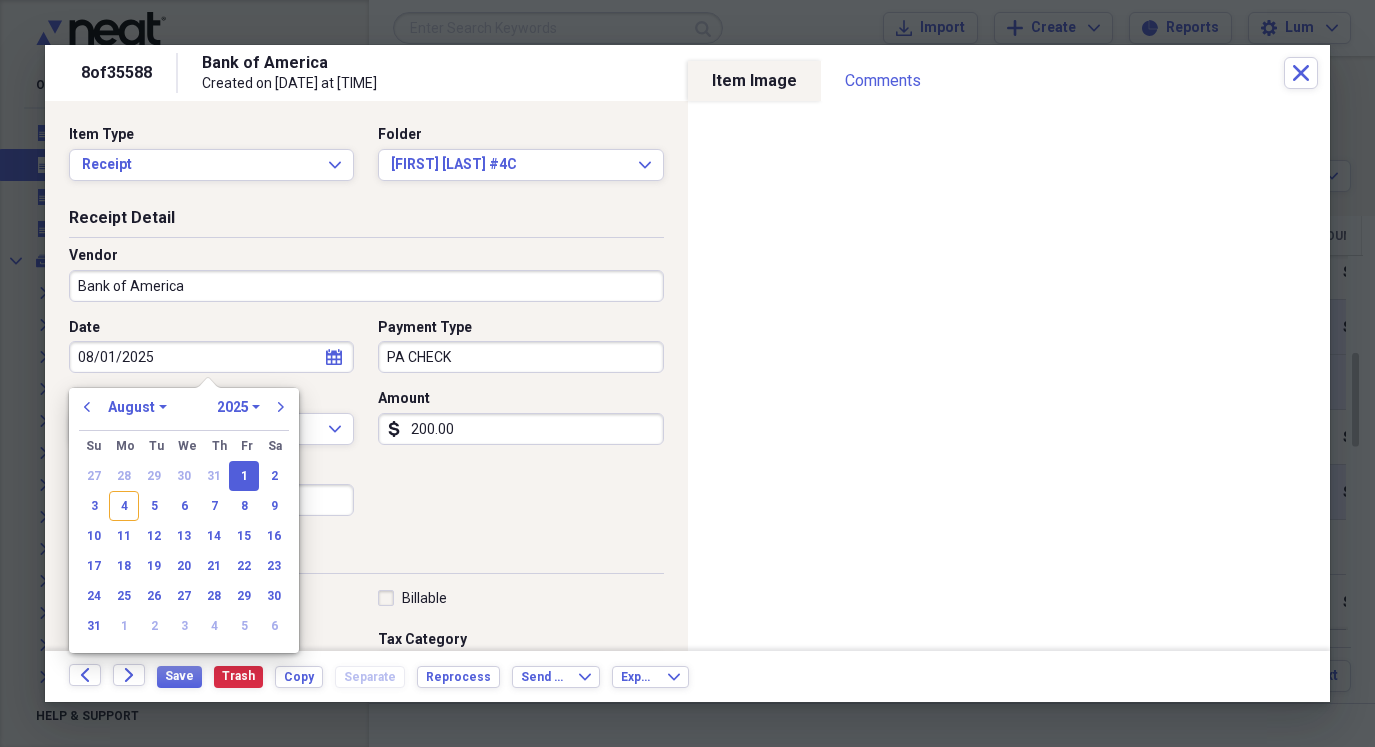 type on "08/04/2025" 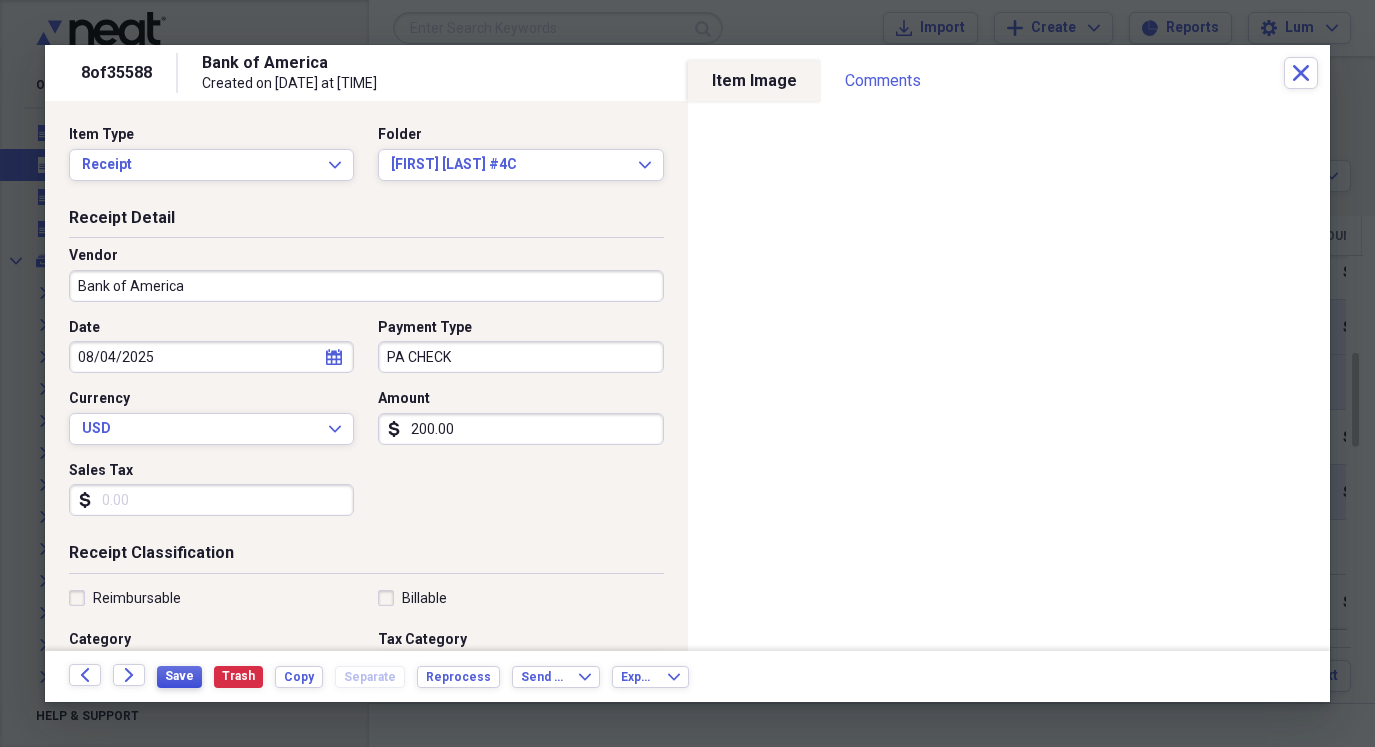 click on "Save" at bounding box center (179, 676) 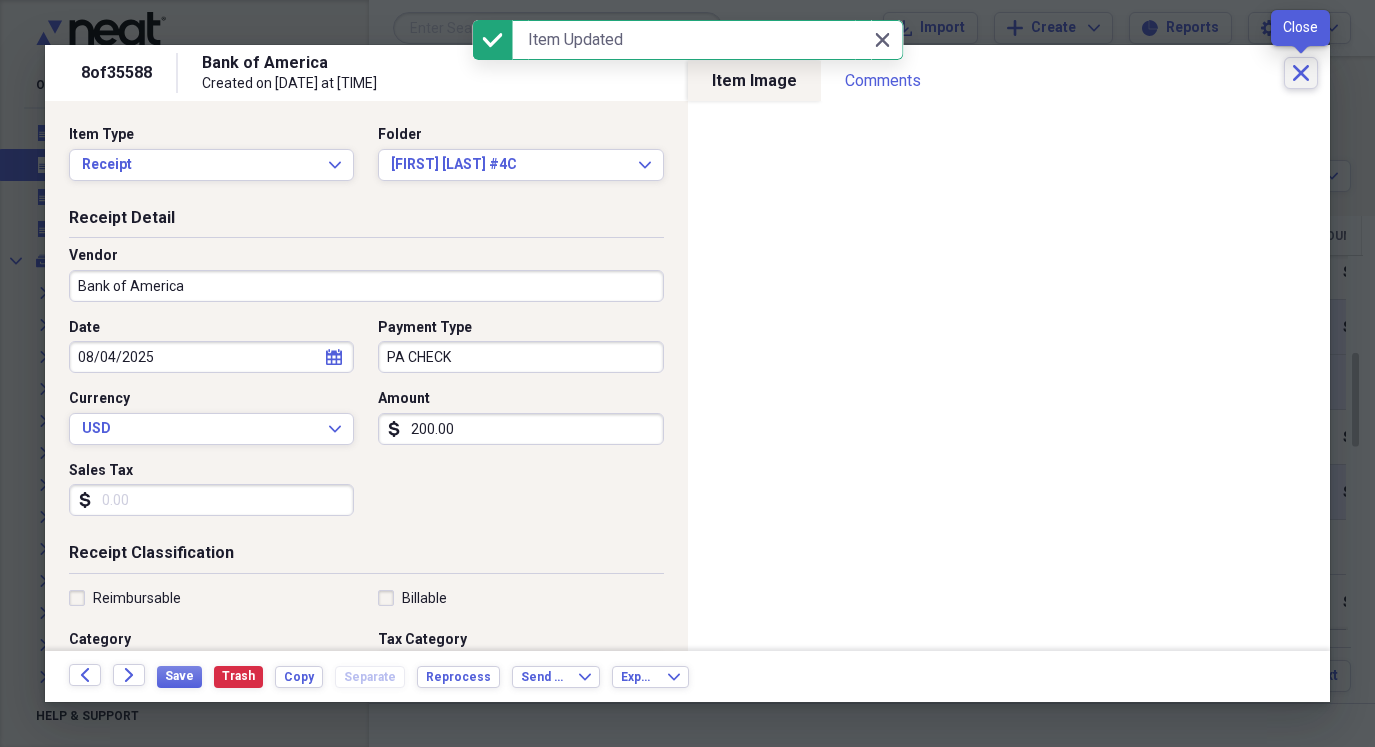 click on "Close" at bounding box center [1301, 73] 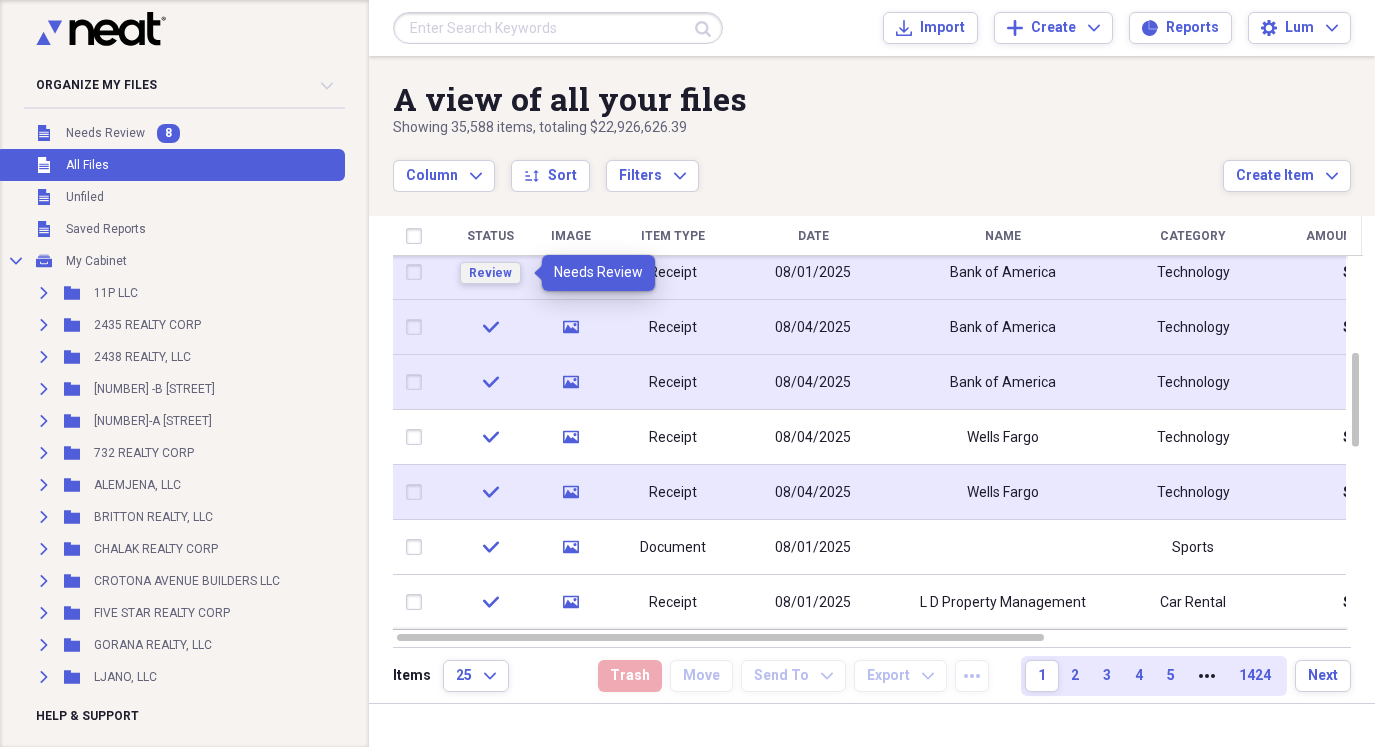 click on "Review" at bounding box center (490, 273) 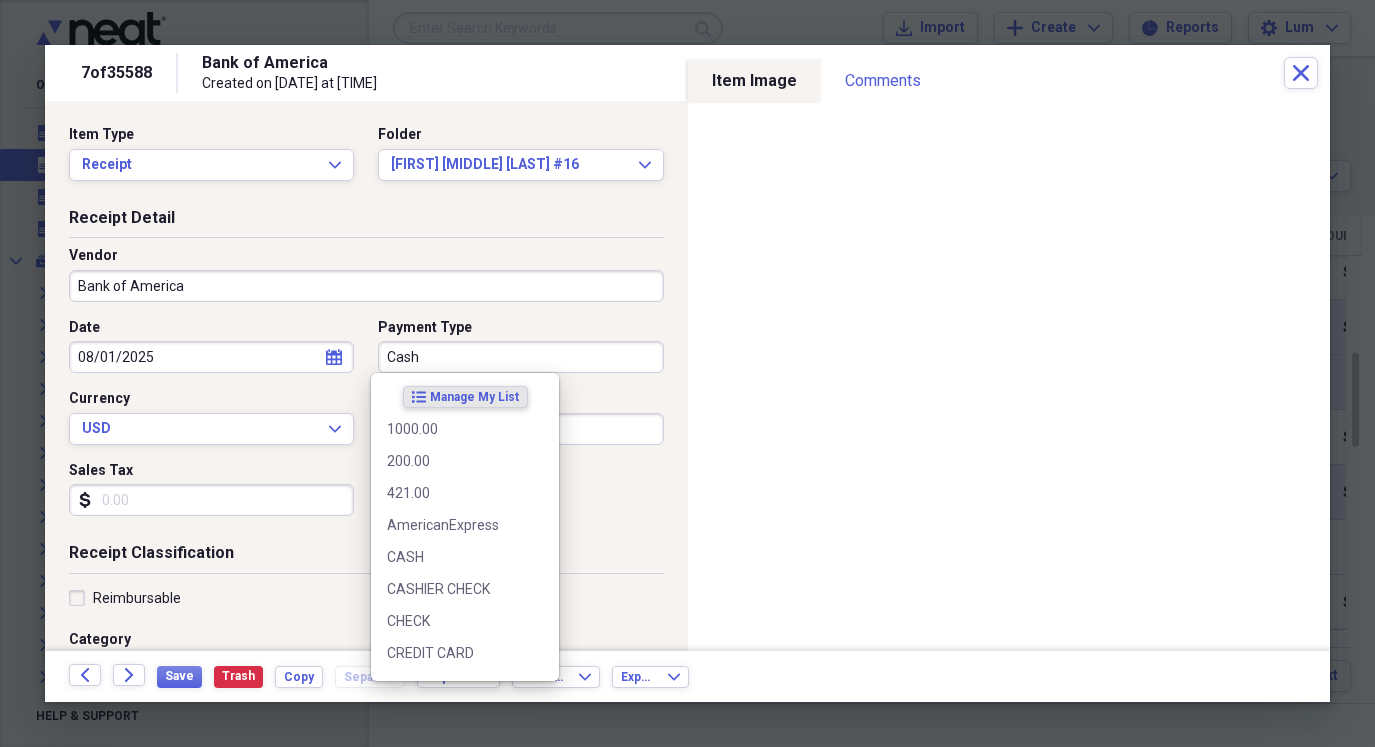 click on "Cash" at bounding box center [520, 357] 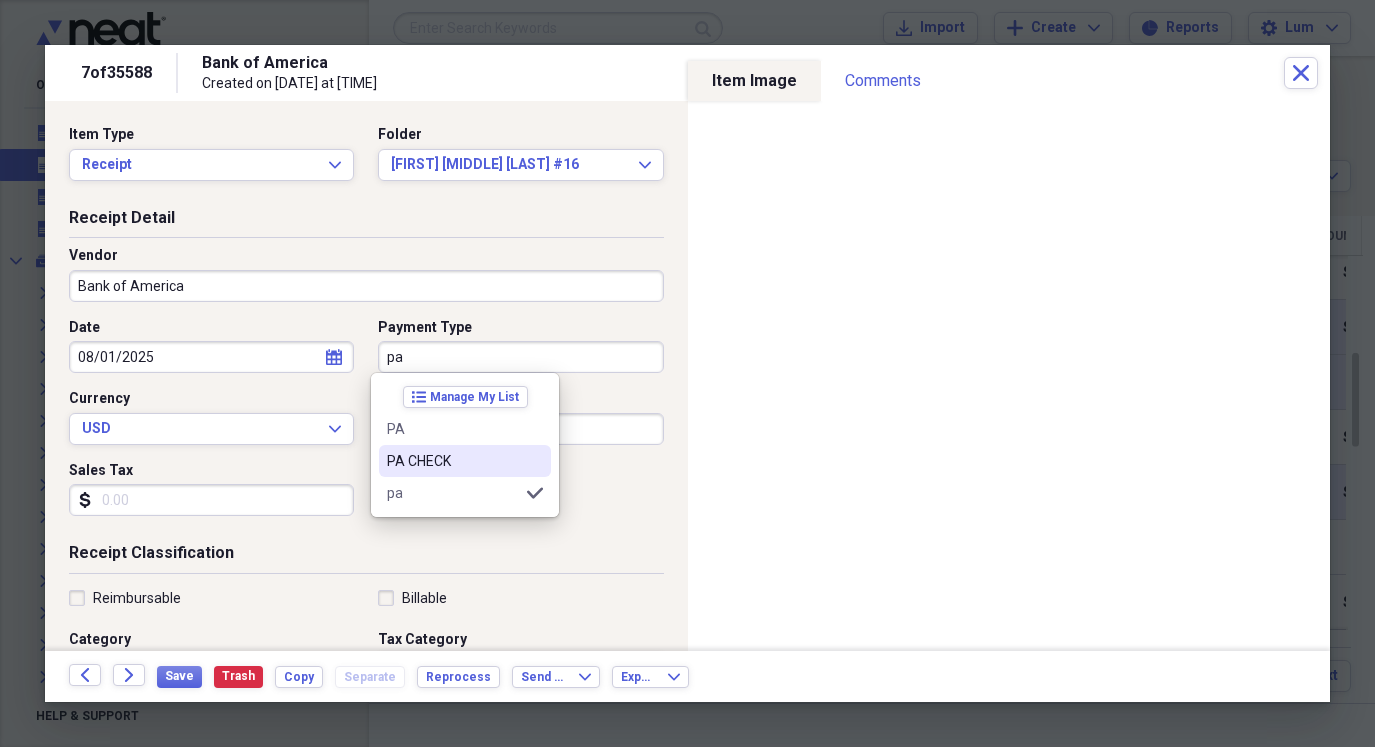 click on "PA CHECK" at bounding box center [453, 461] 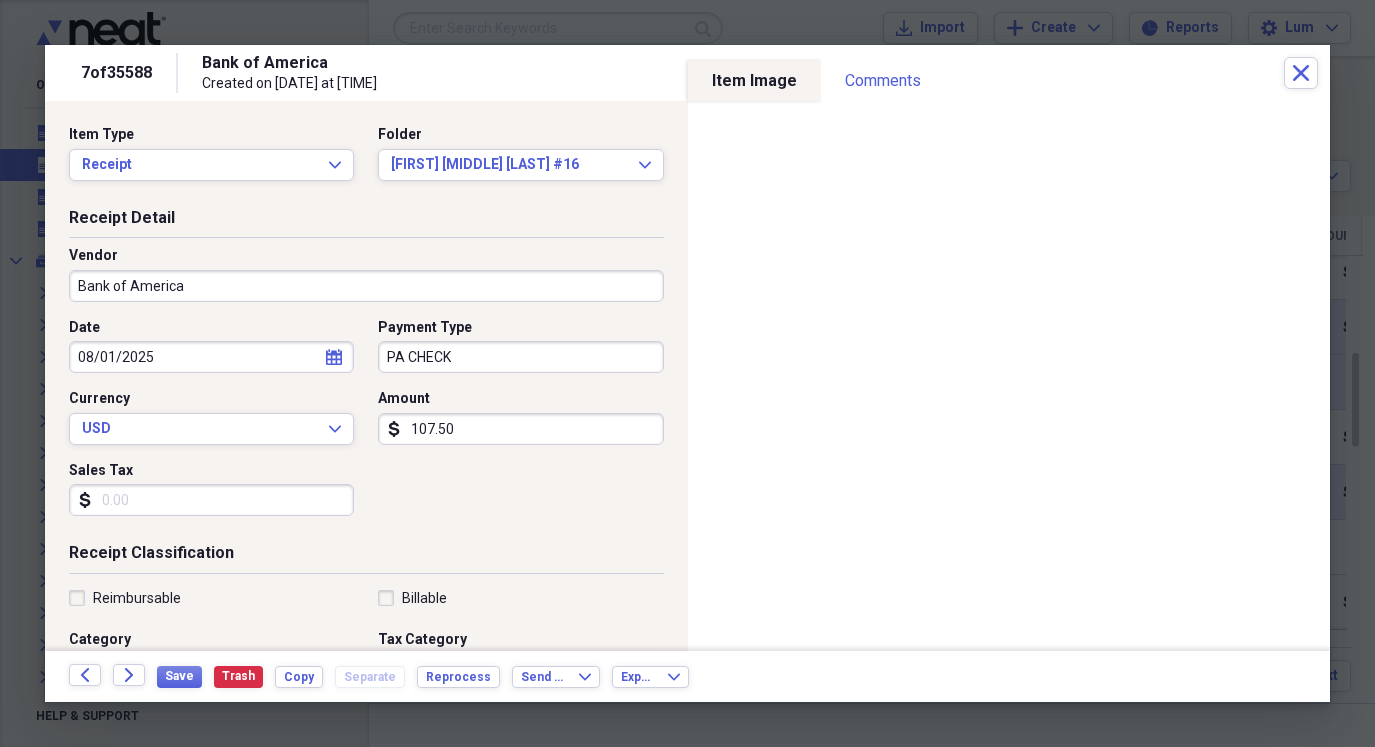 select on "7" 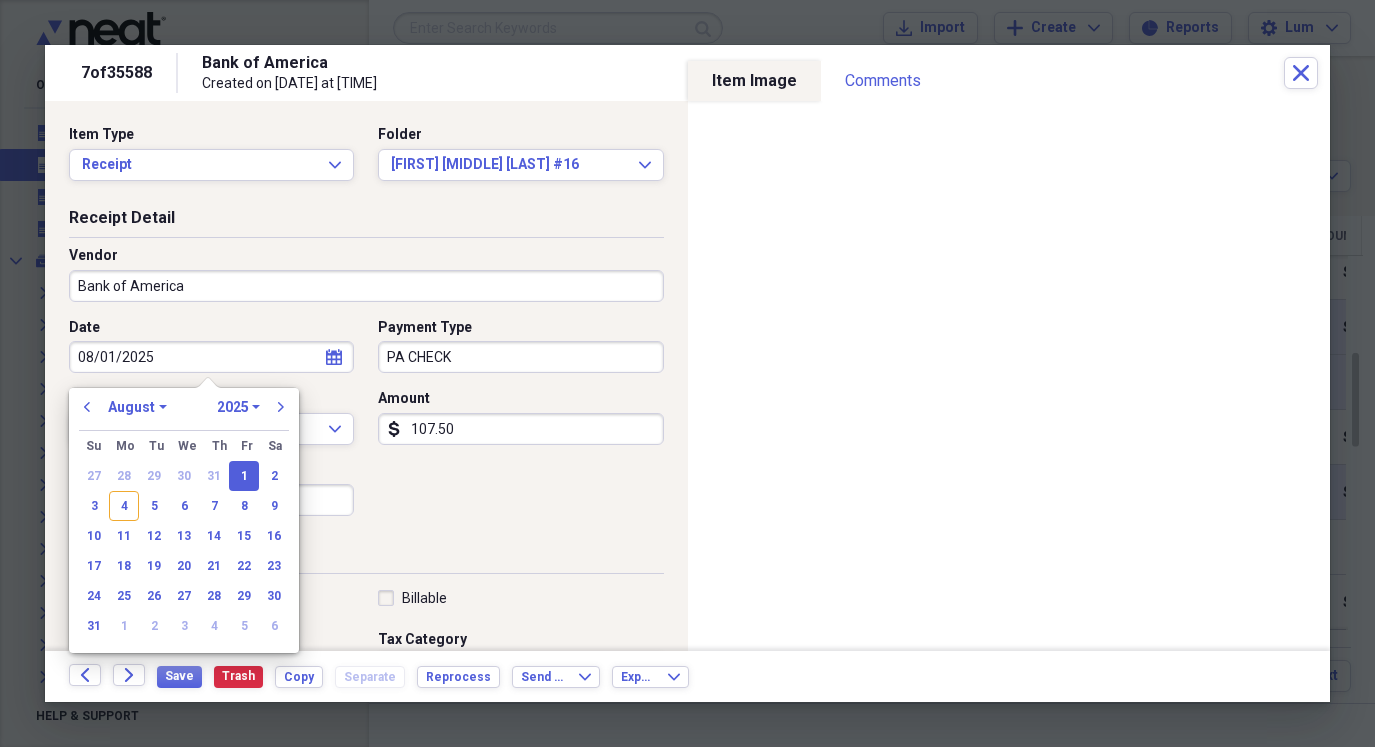click on "08/01/2025" at bounding box center (211, 357) 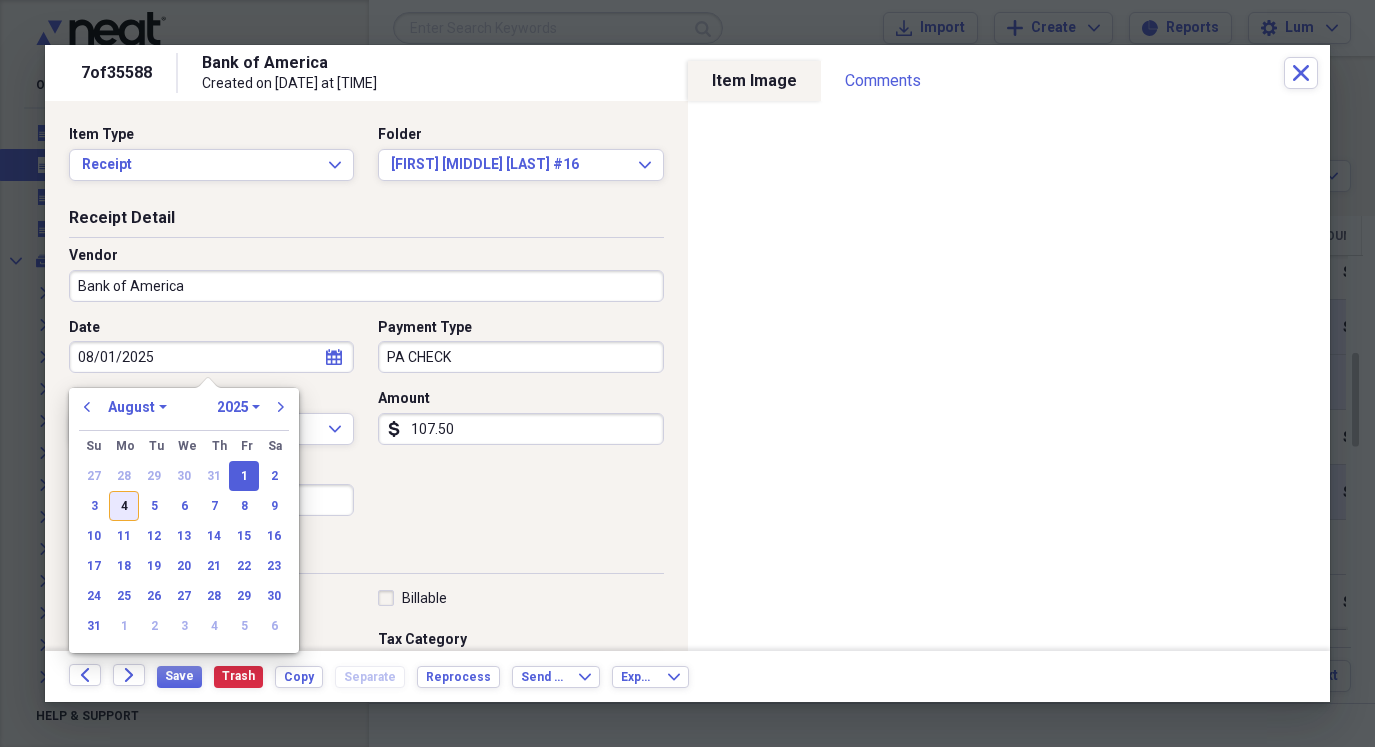 click on "4" at bounding box center (124, 506) 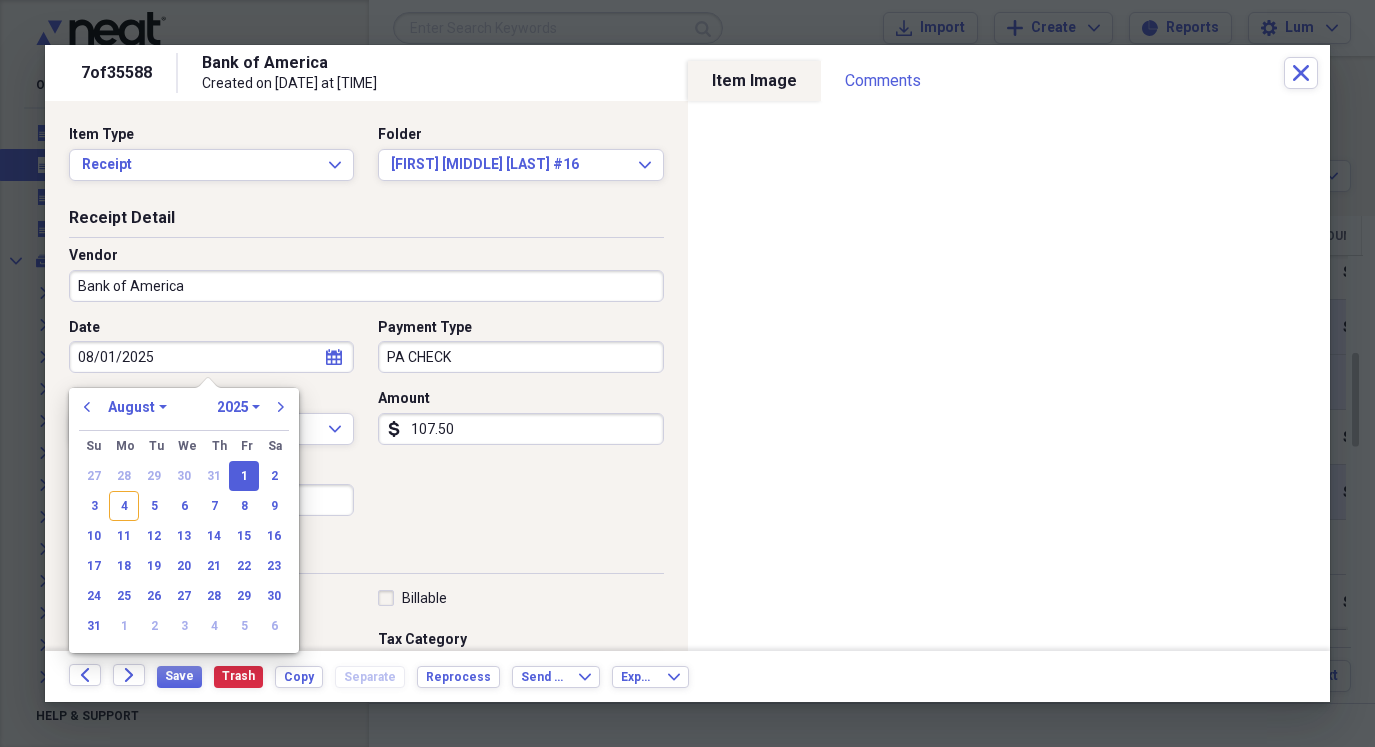 type on "08/04/2025" 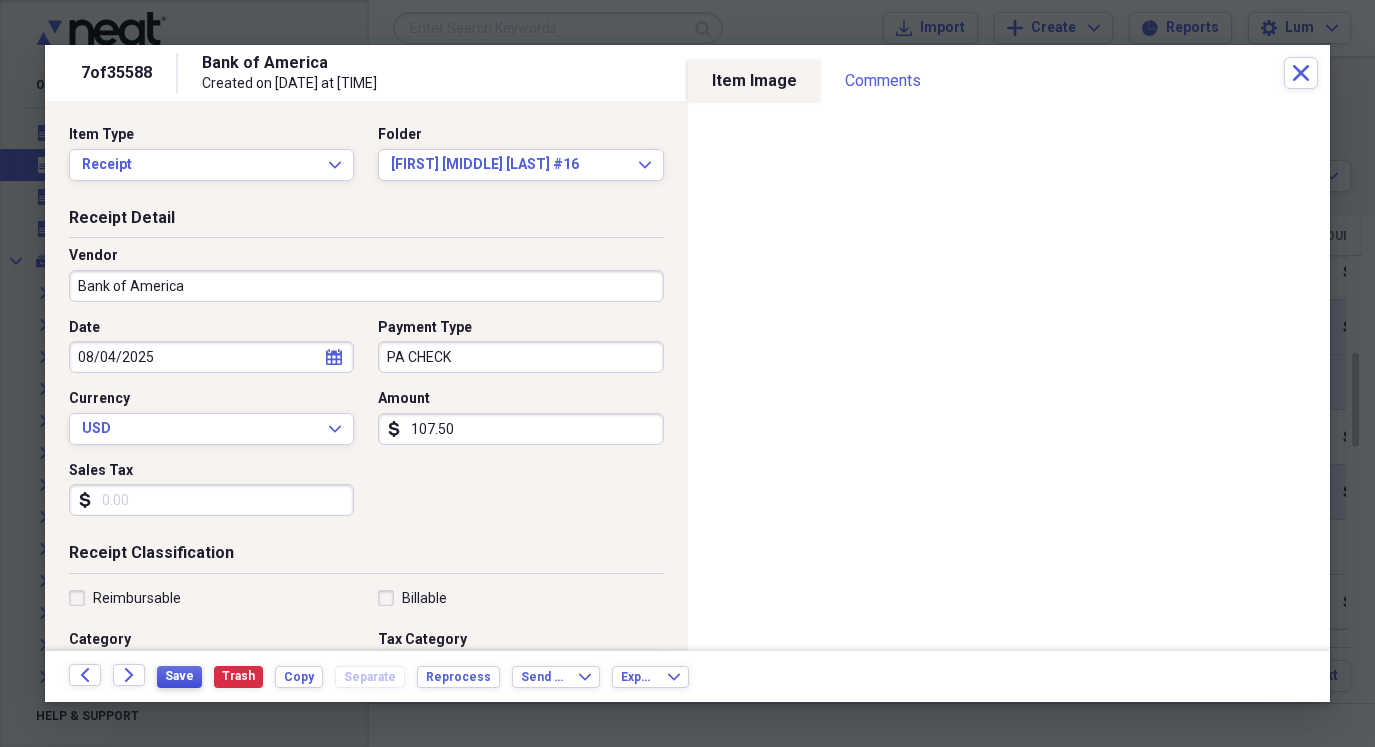 click on "Save" at bounding box center [179, 677] 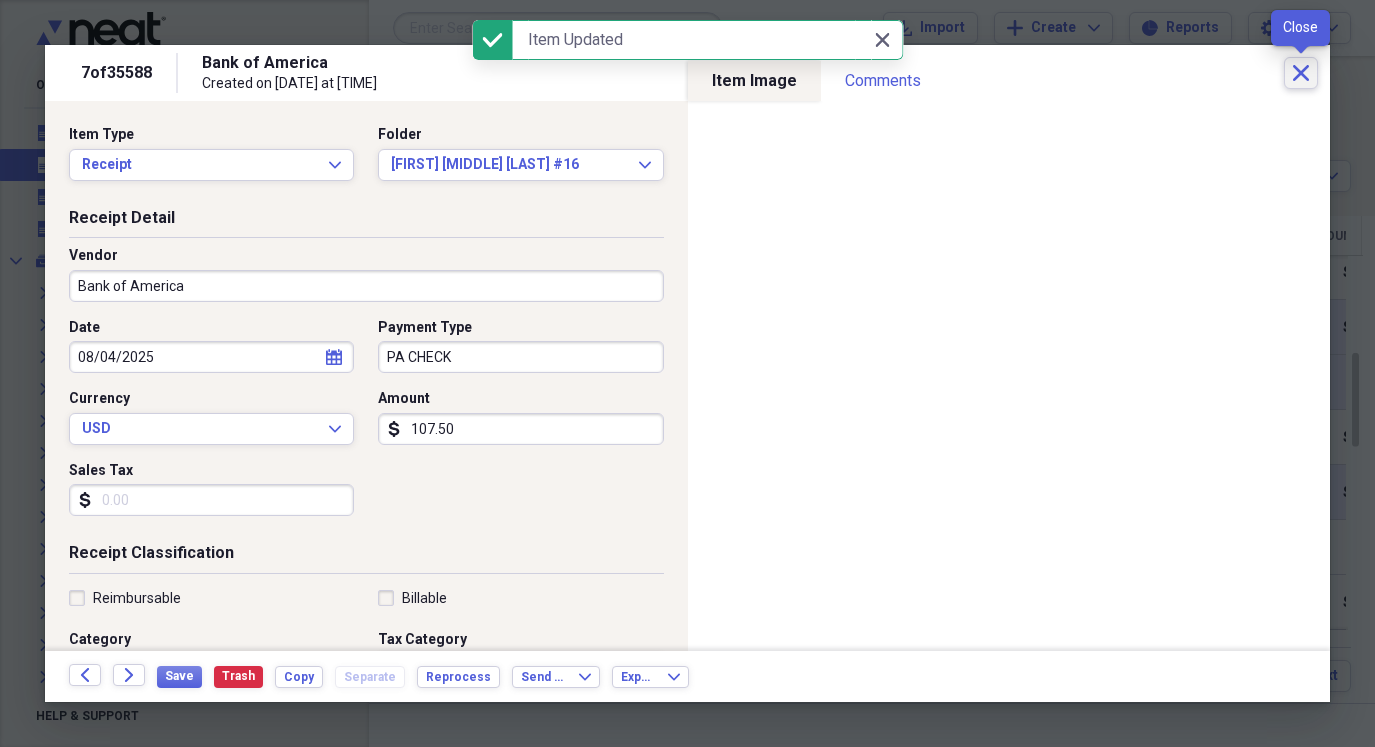 click 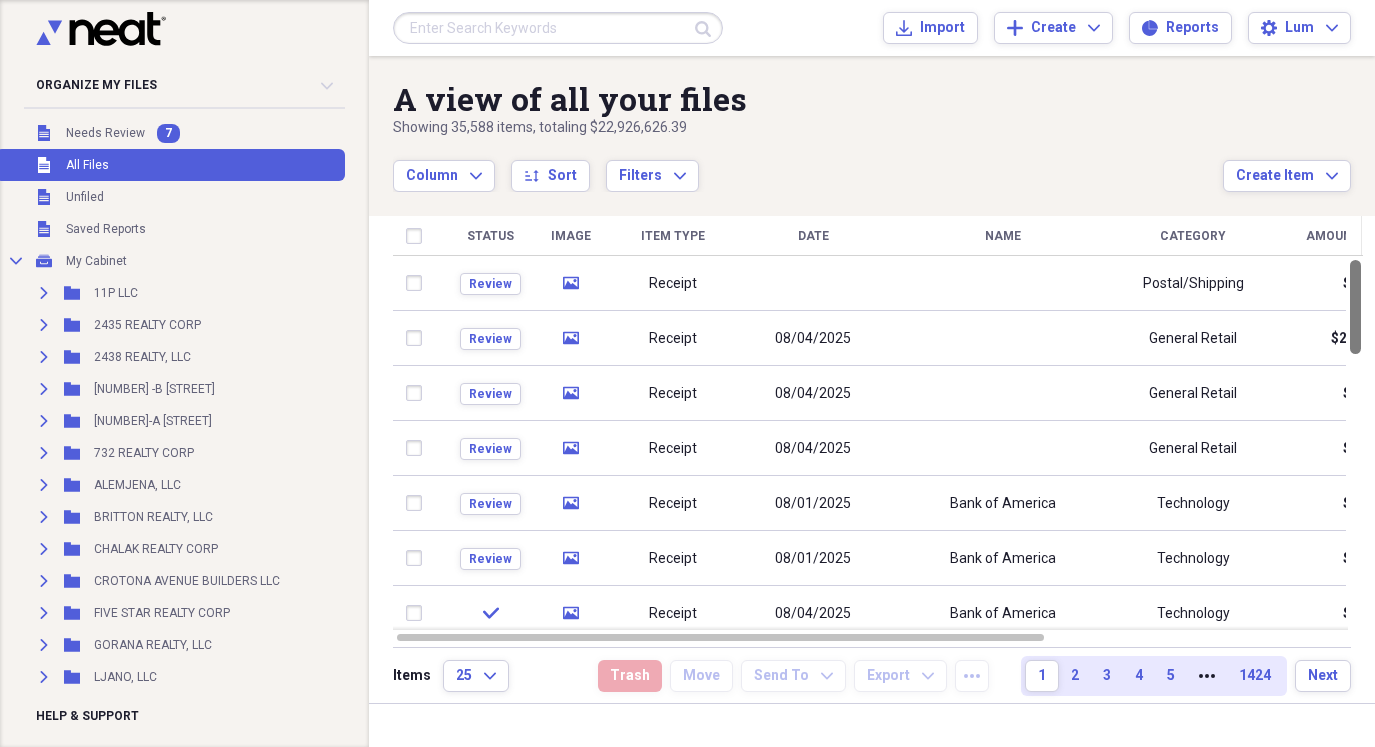 drag, startPoint x: 1410, startPoint y: 186, endPoint x: 1416, endPoint y: 150, distance: 36.496574 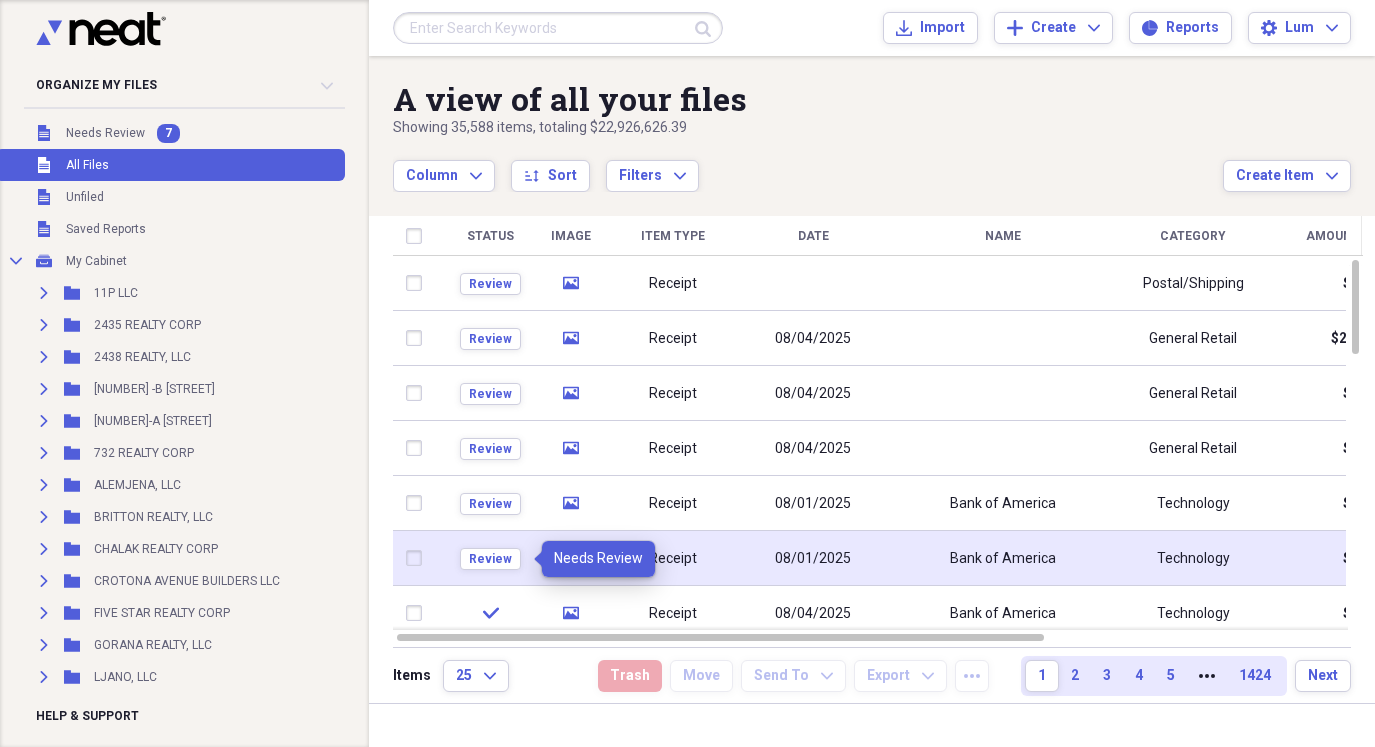 click on "Review" at bounding box center [490, 558] 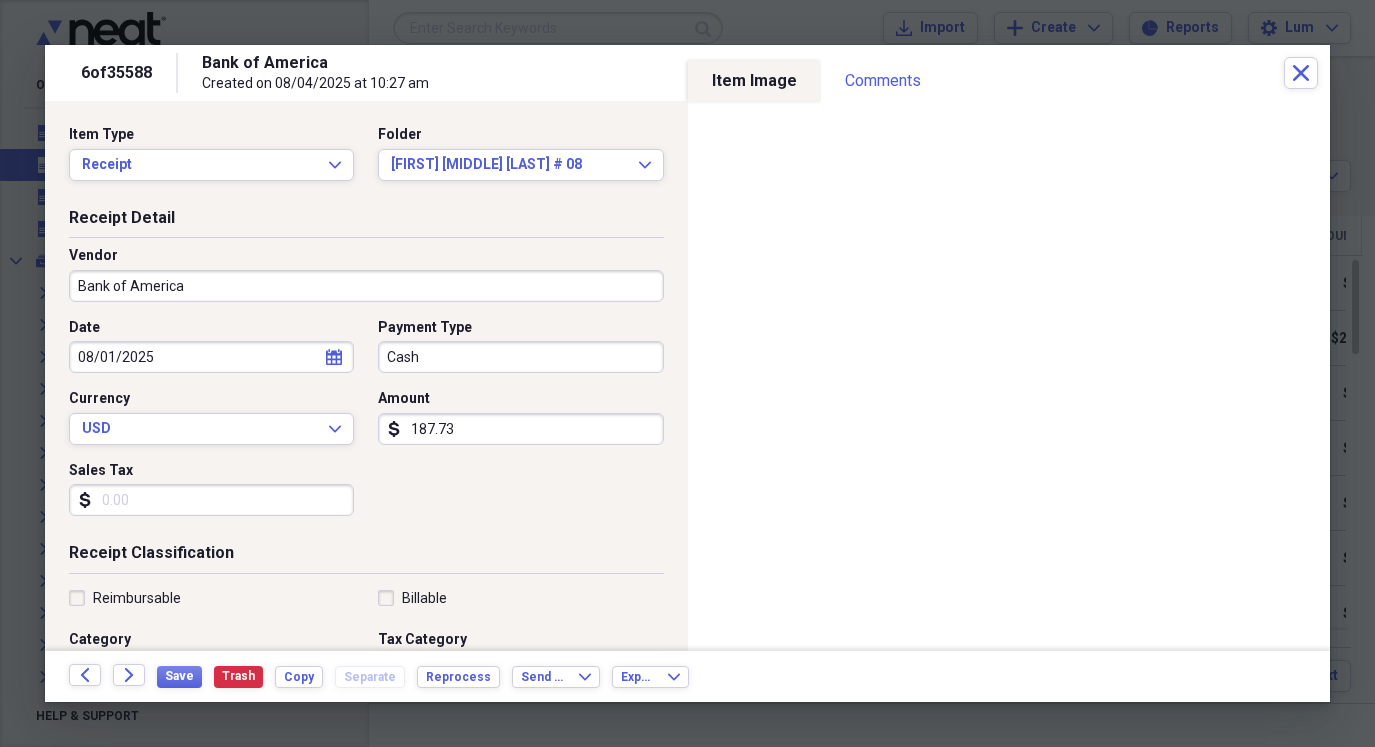 click on "Date 08/01/2025 calendar Calendar Payment Type Cash Currency USD Expand Amount dollar-sign 187.73 Sales Tax dollar-sign" at bounding box center [366, 425] 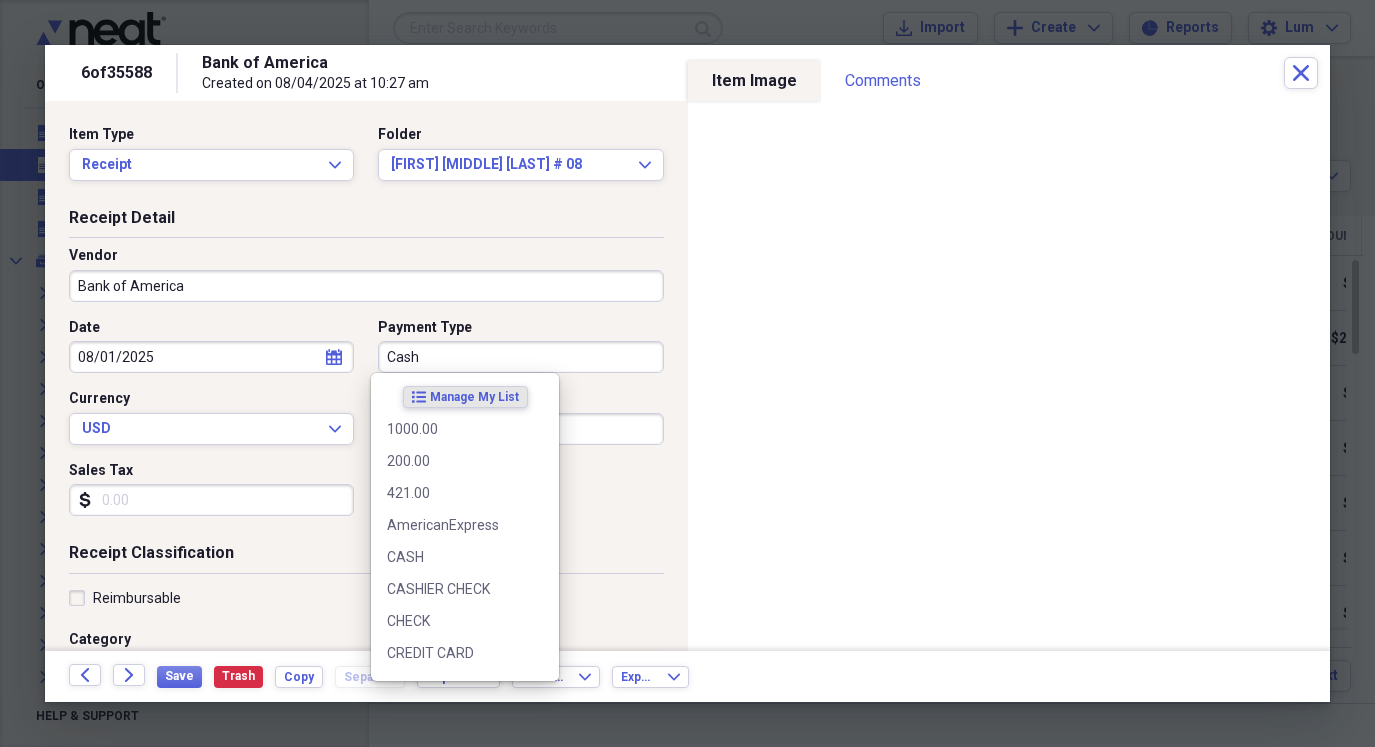 click on "Cash" at bounding box center (520, 357) 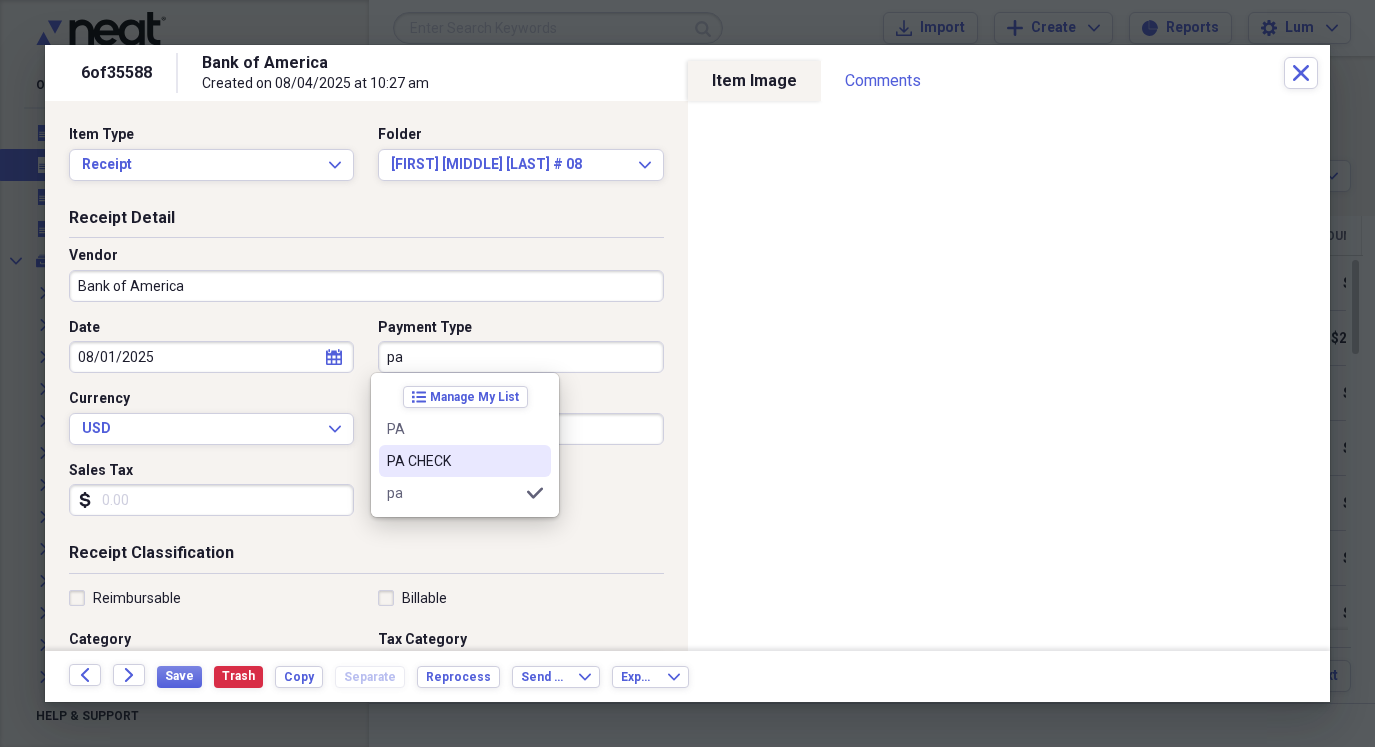 drag, startPoint x: 432, startPoint y: 454, endPoint x: 271, endPoint y: 391, distance: 172.88725 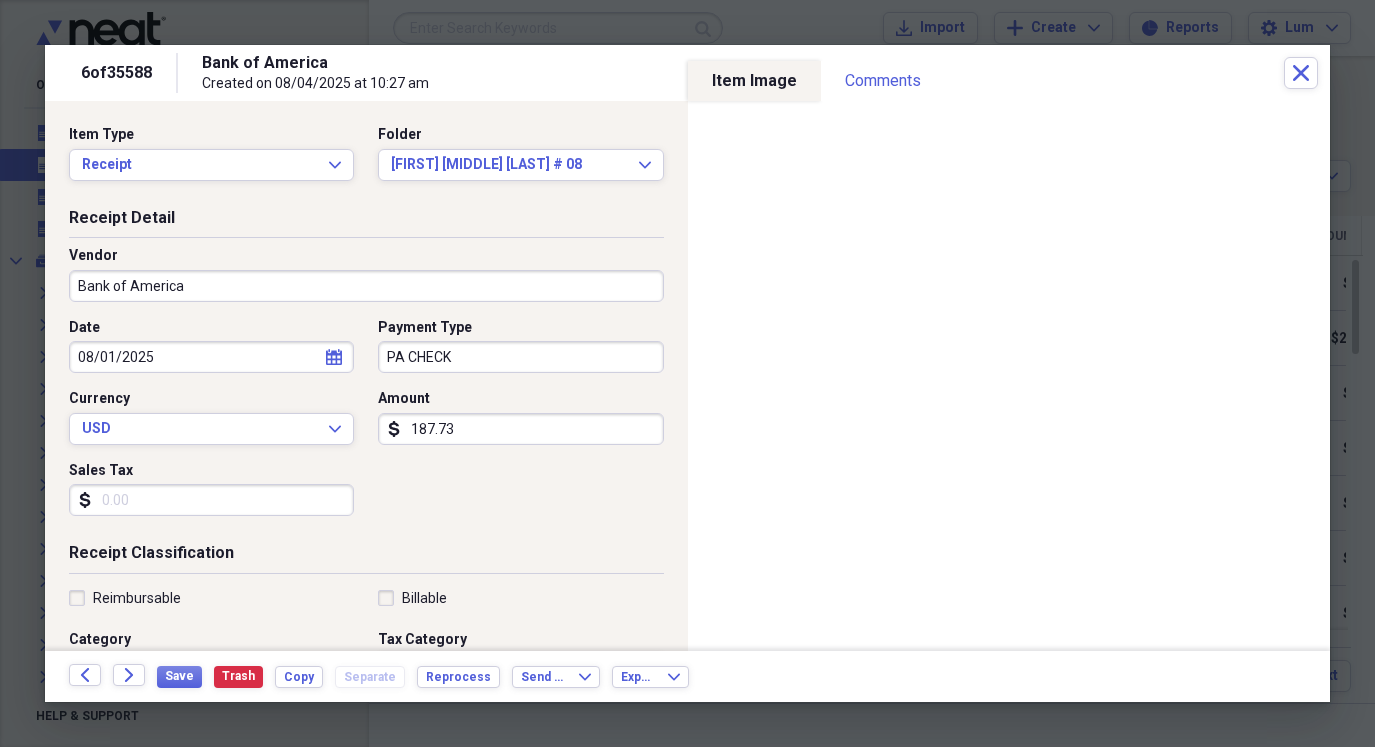 select on "7" 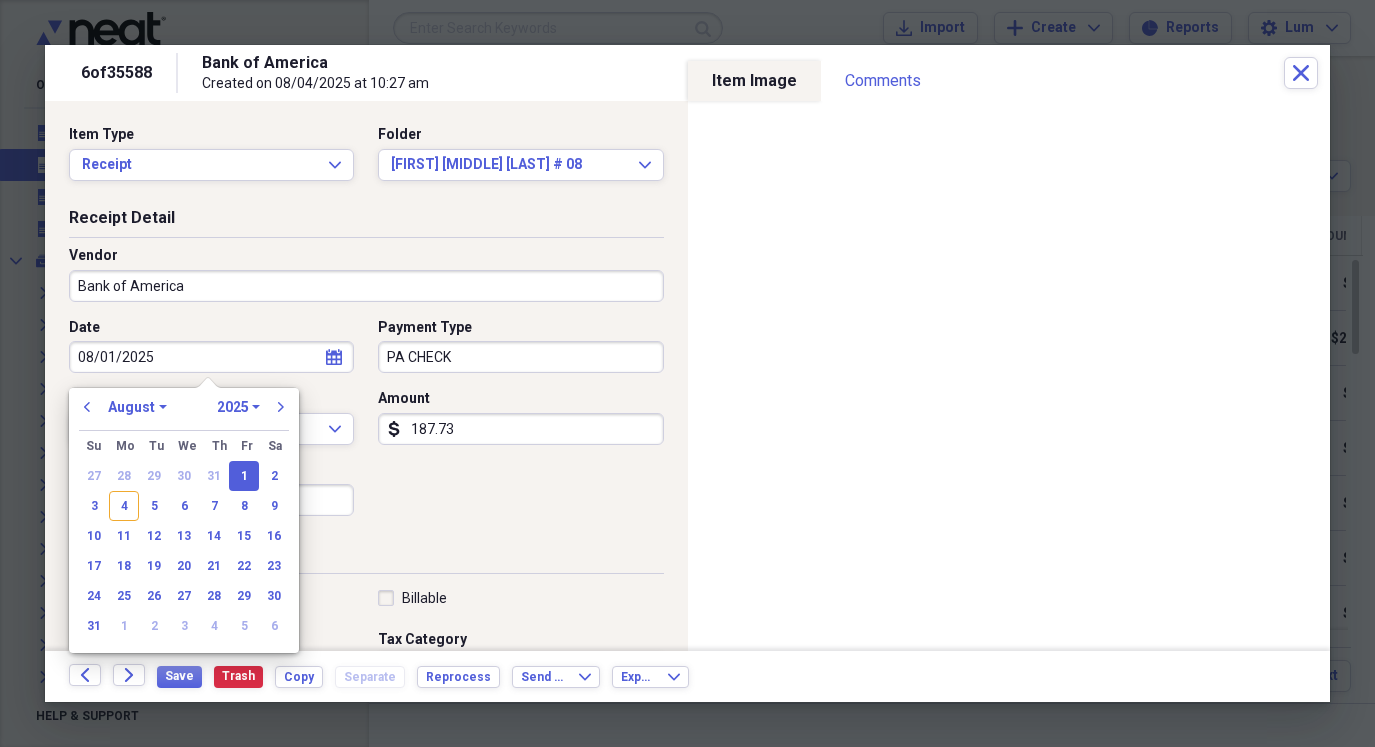 click on "08/01/2025" at bounding box center (211, 357) 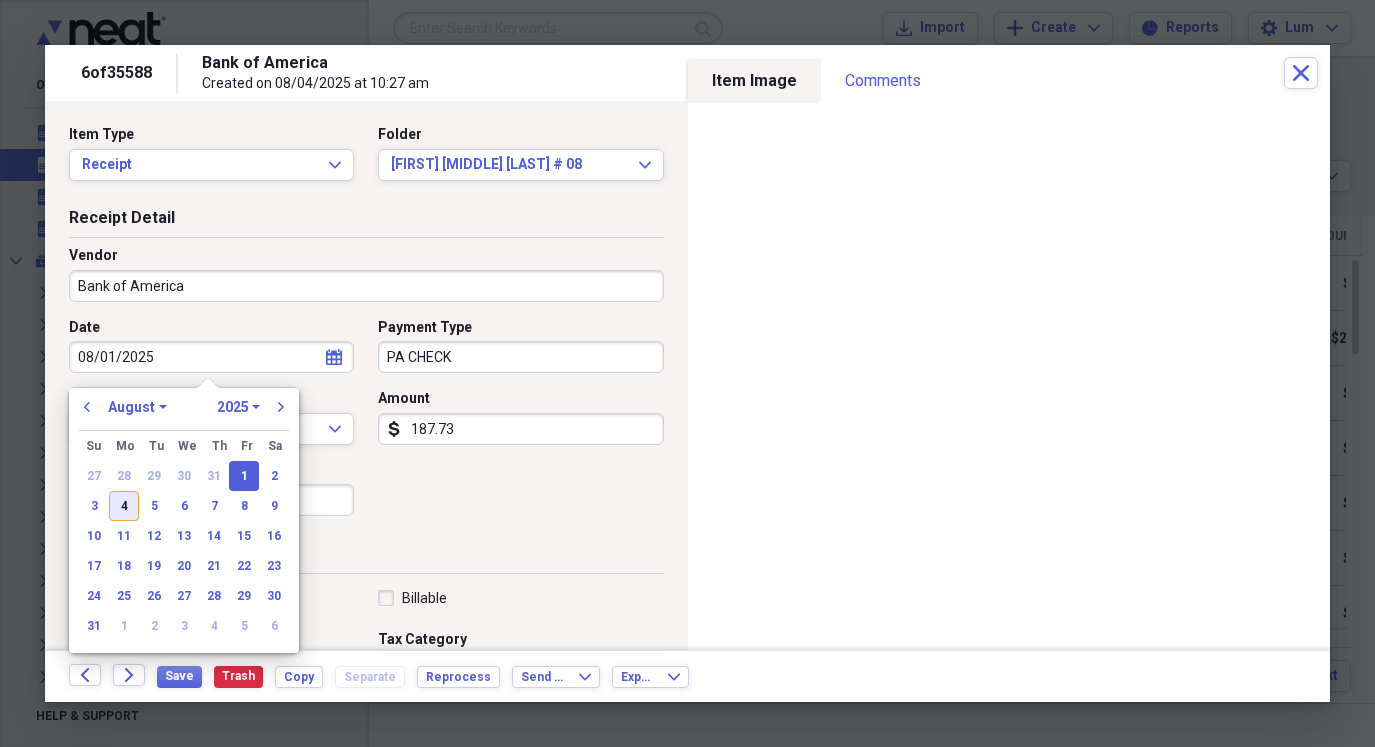 click on "4" at bounding box center (124, 506) 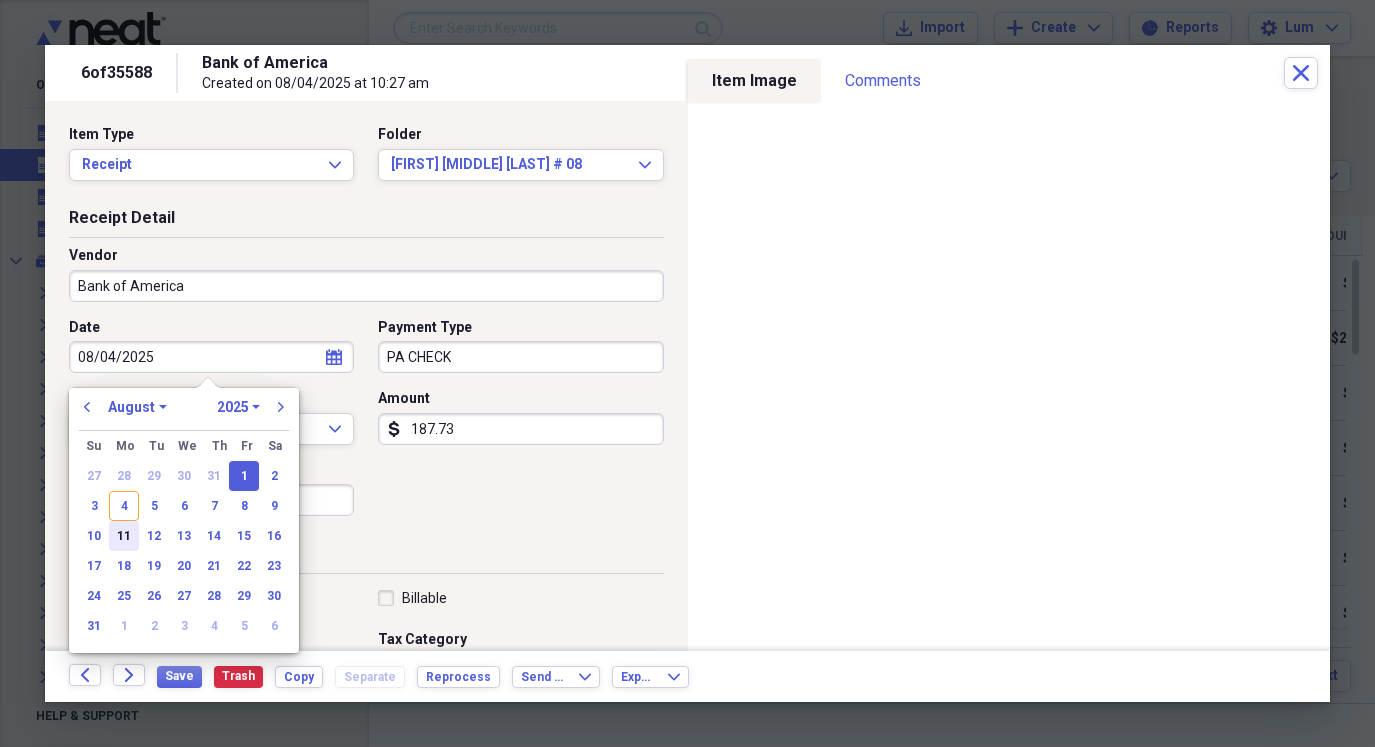 type on "08/04/2025" 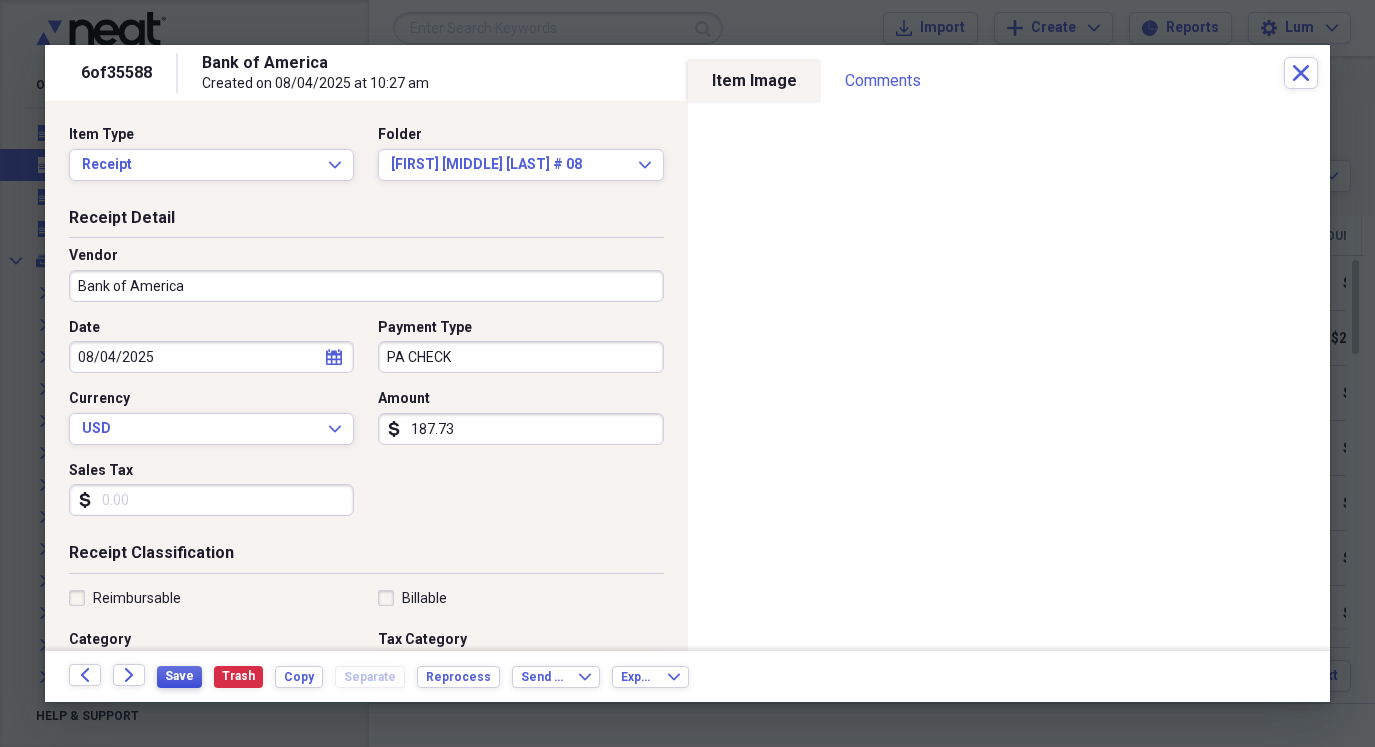 drag, startPoint x: 175, startPoint y: 671, endPoint x: 266, endPoint y: 605, distance: 112.41441 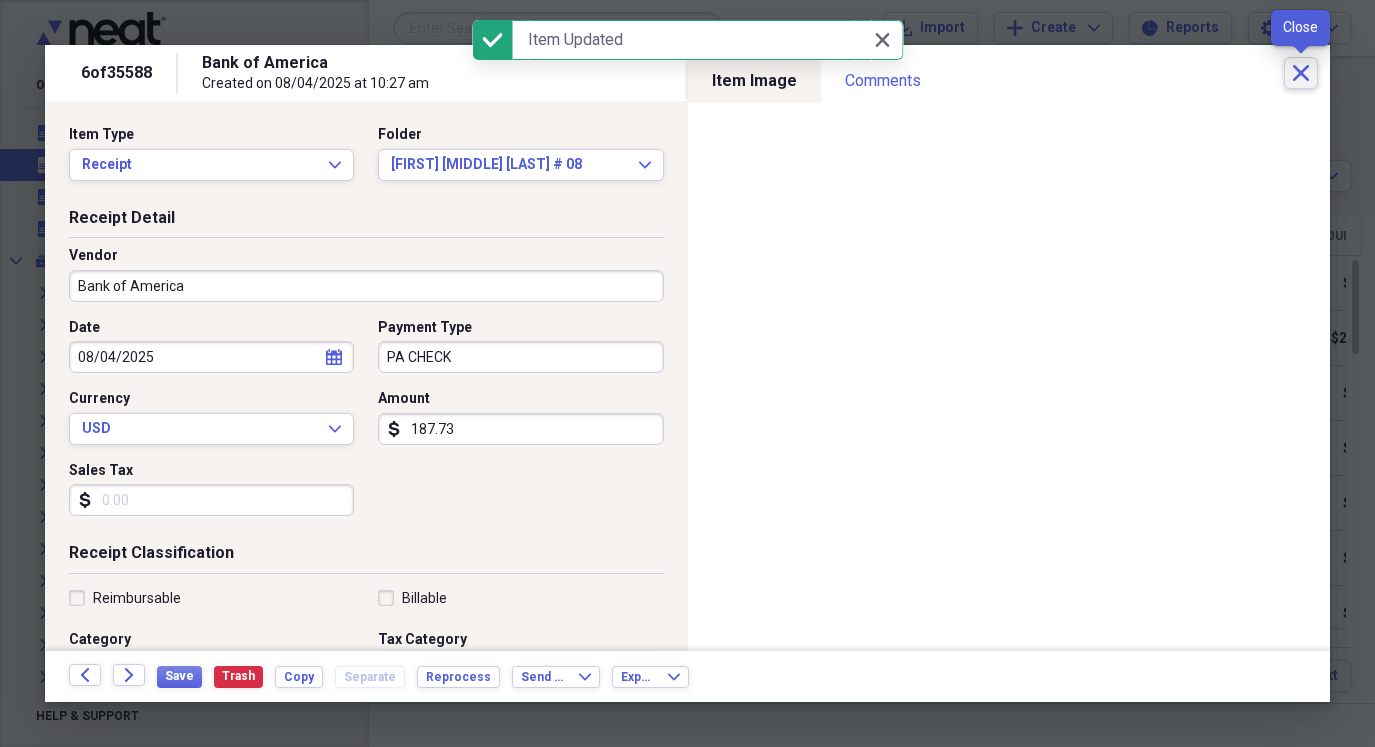 click on "Close" at bounding box center [1301, 73] 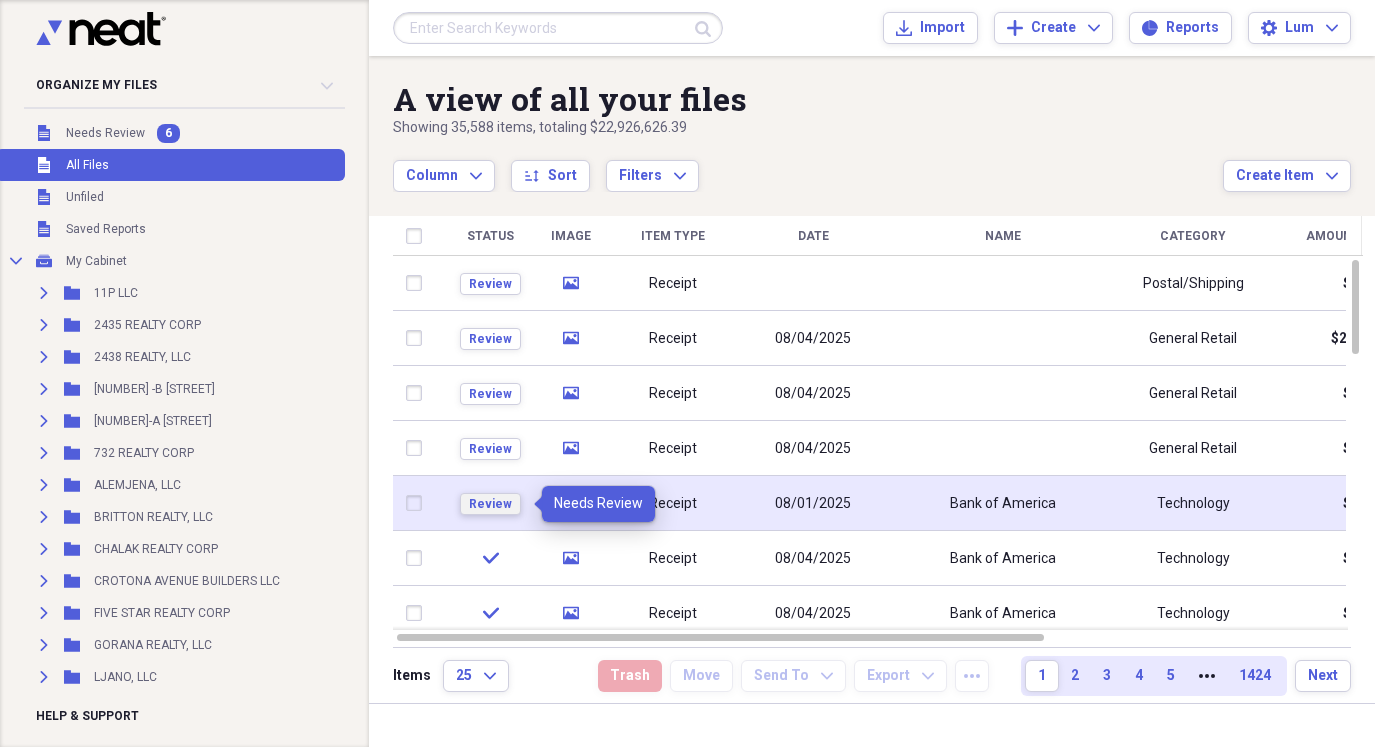 click on "Review" at bounding box center (490, 504) 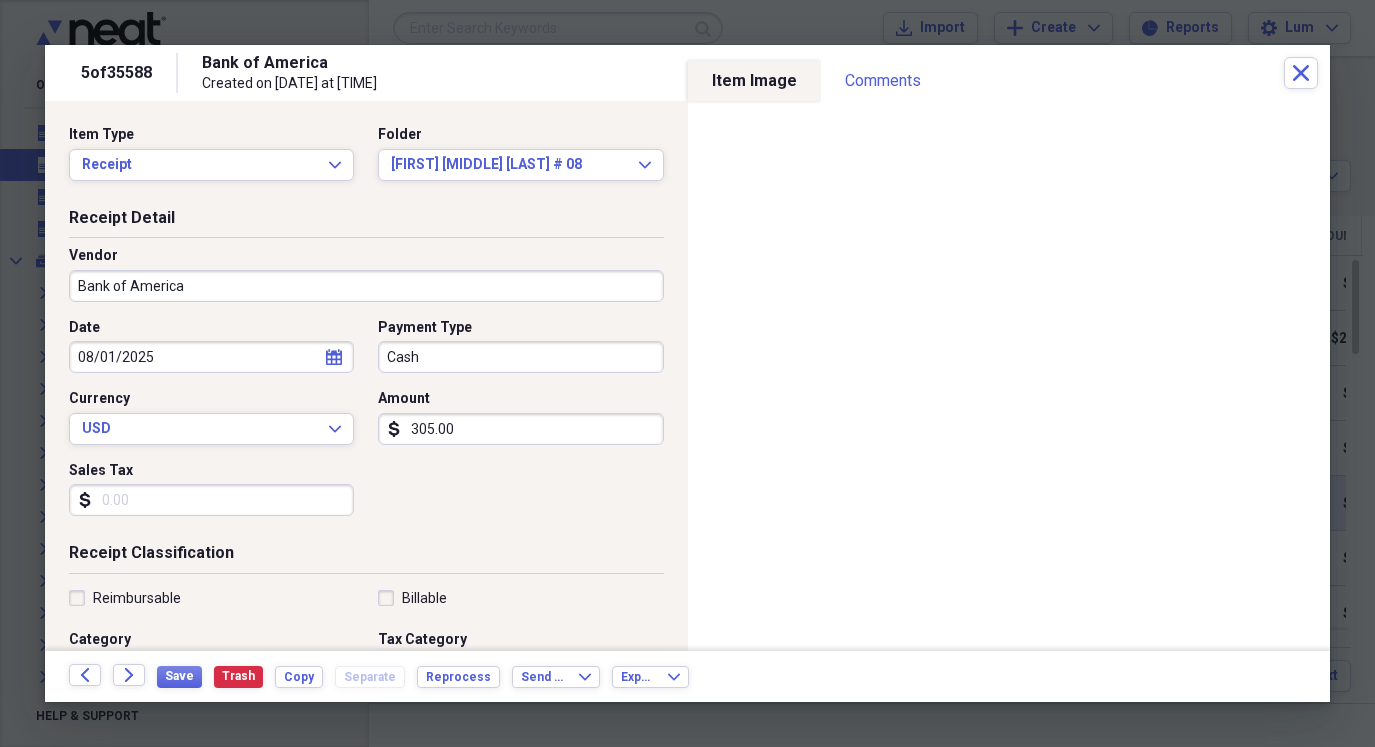 drag, startPoint x: 502, startPoint y: 353, endPoint x: 529, endPoint y: 350, distance: 27.166155 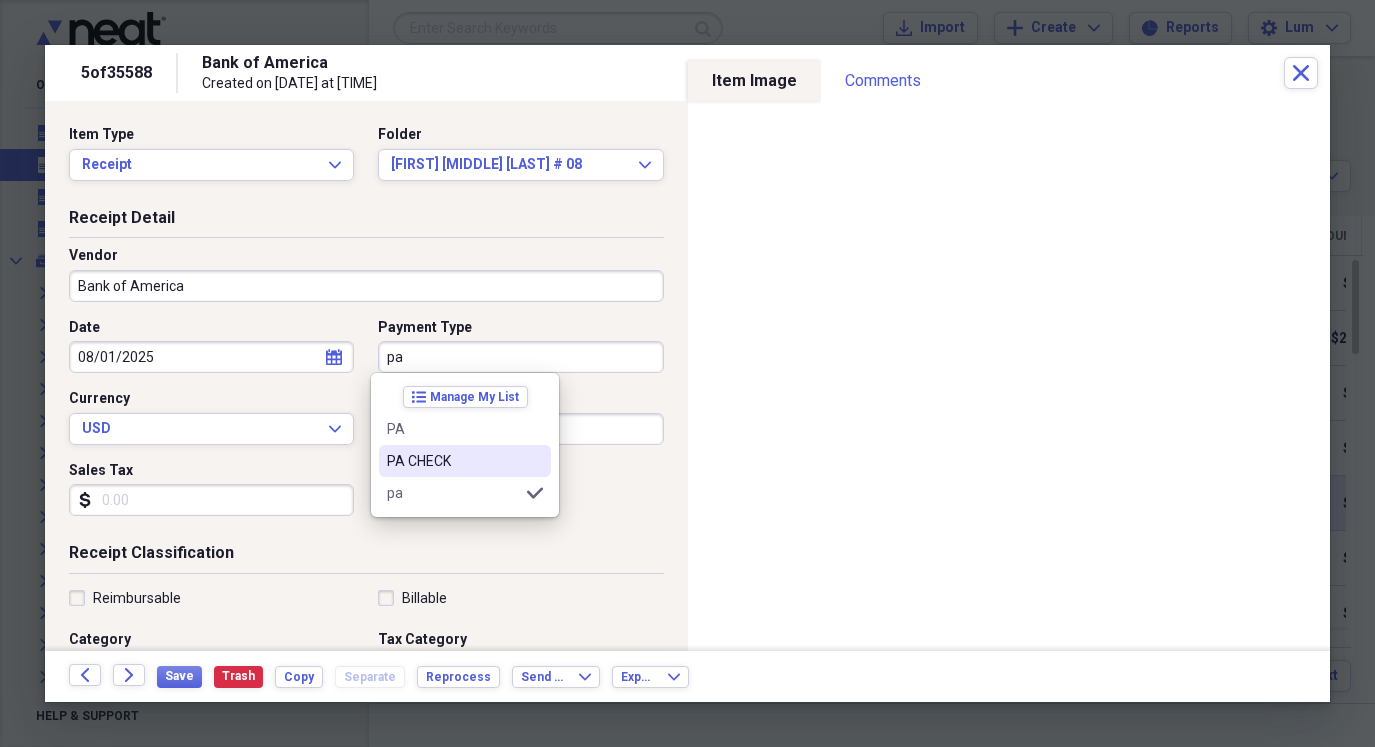 click on "PA CHECK" at bounding box center (453, 461) 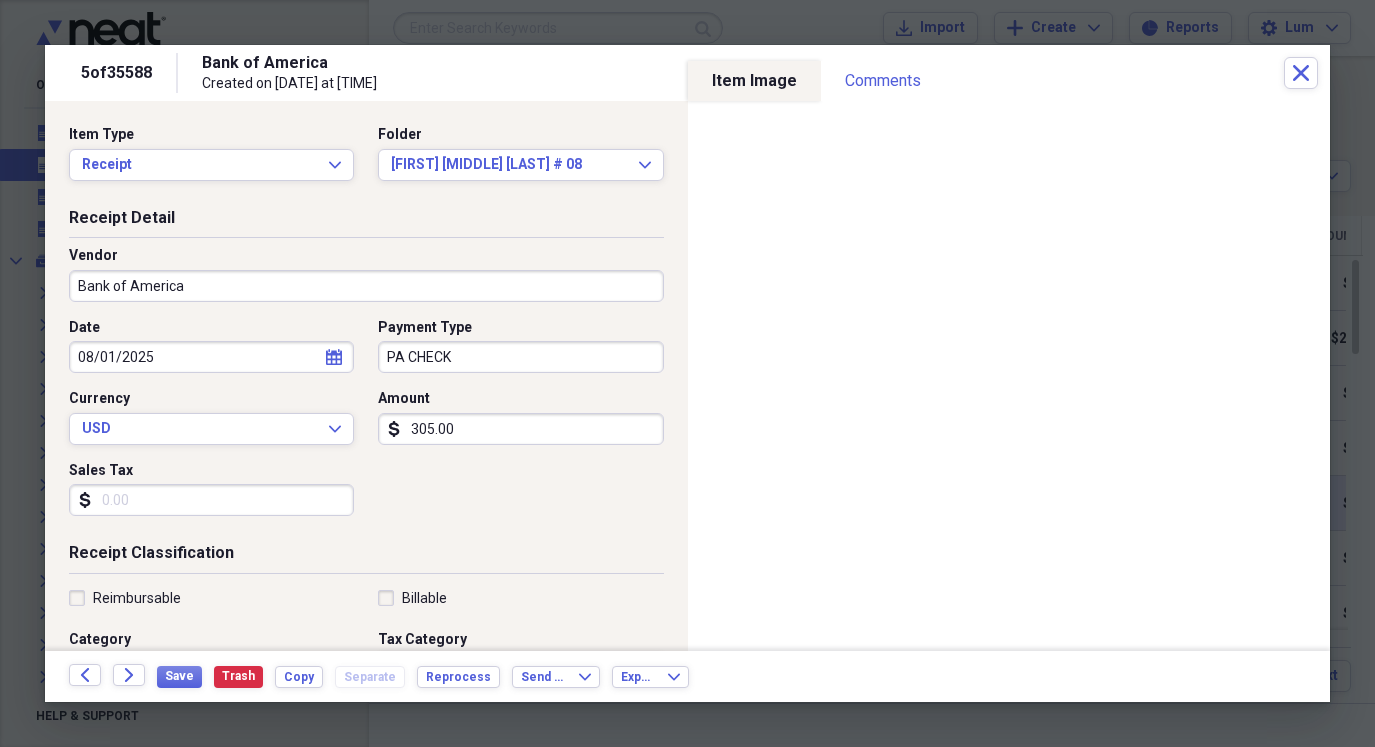 select on "7" 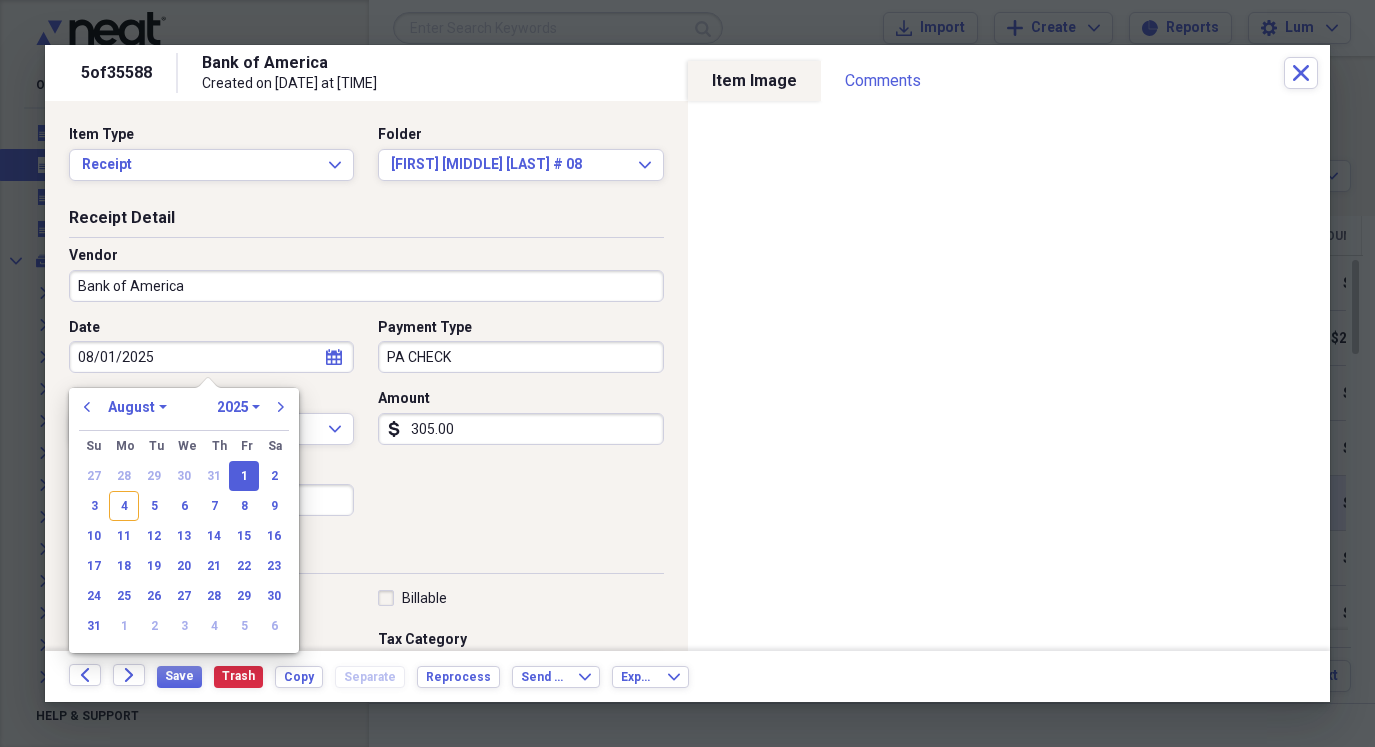 click on "08/01/2025" at bounding box center (211, 357) 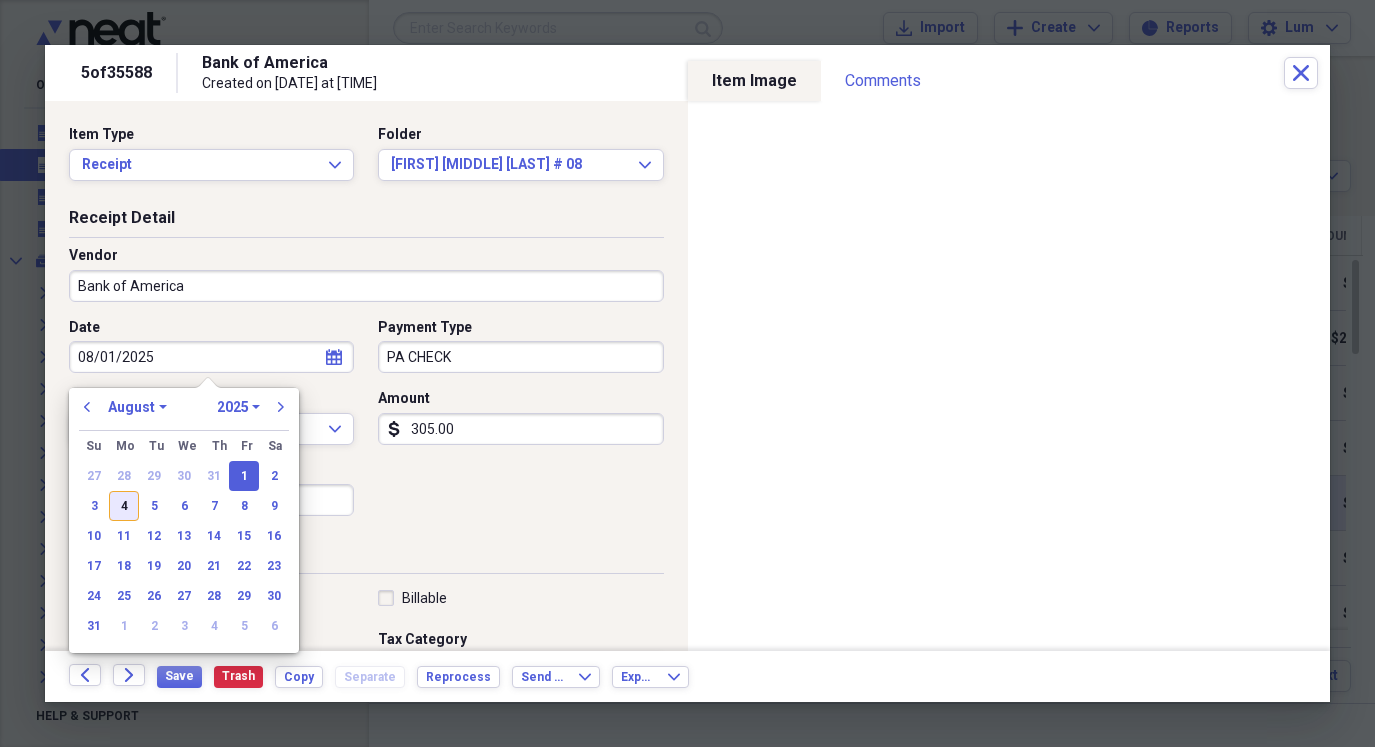 drag, startPoint x: 123, startPoint y: 503, endPoint x: 121, endPoint y: 525, distance: 22.090721 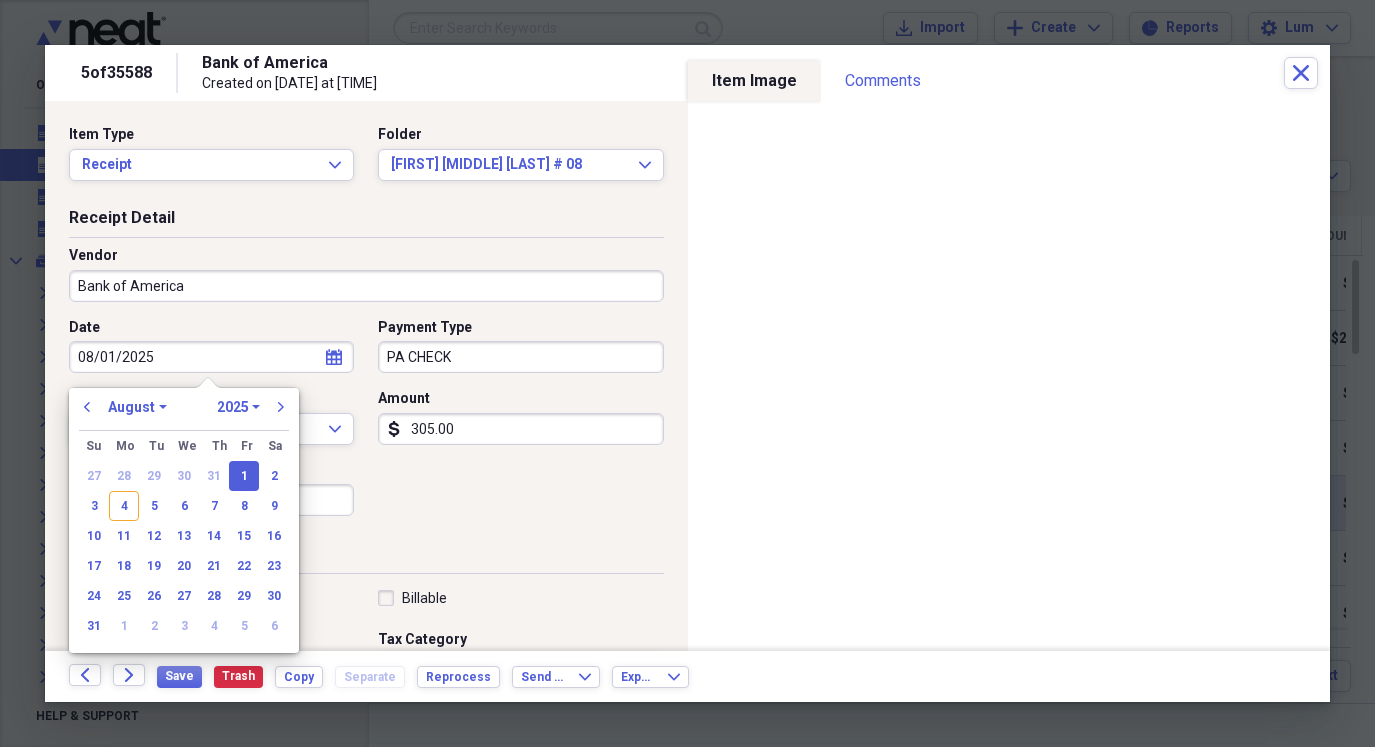 type on "08/04/2025" 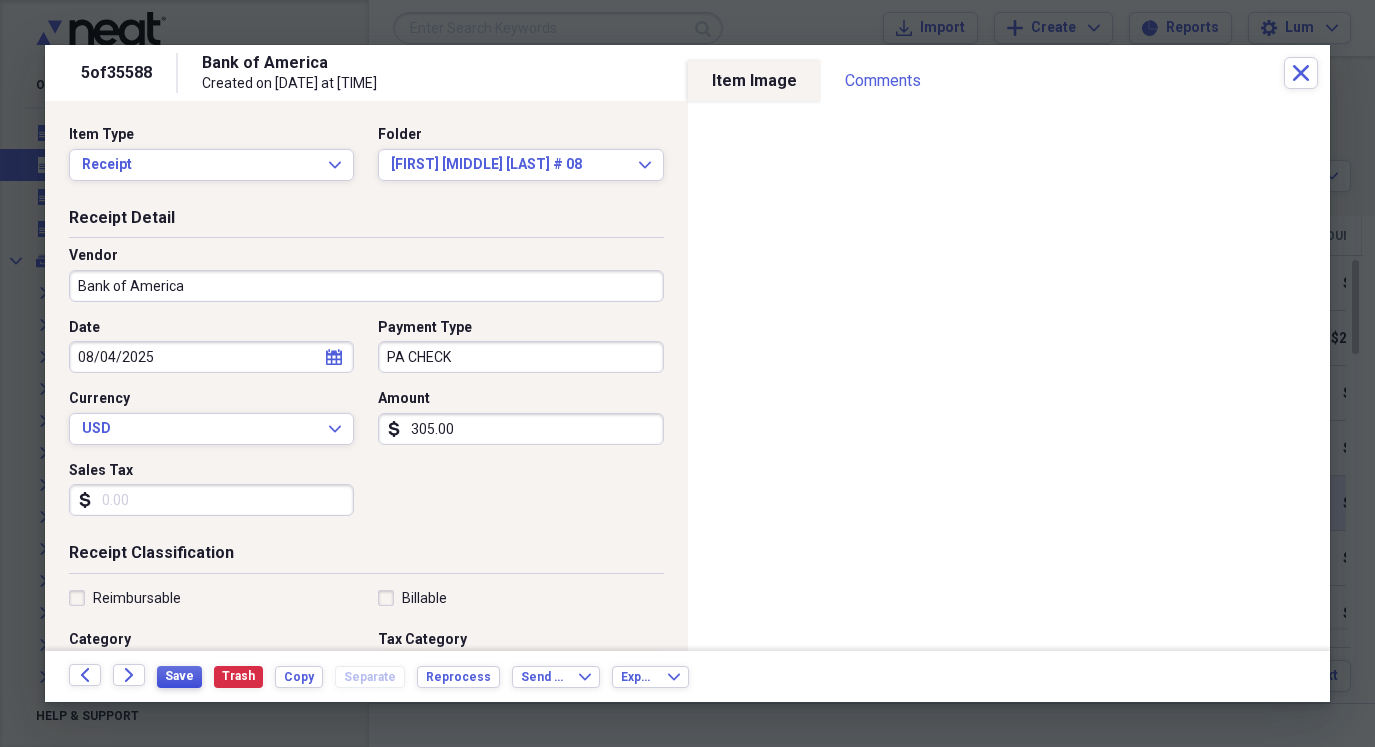 click on "Save" at bounding box center [179, 676] 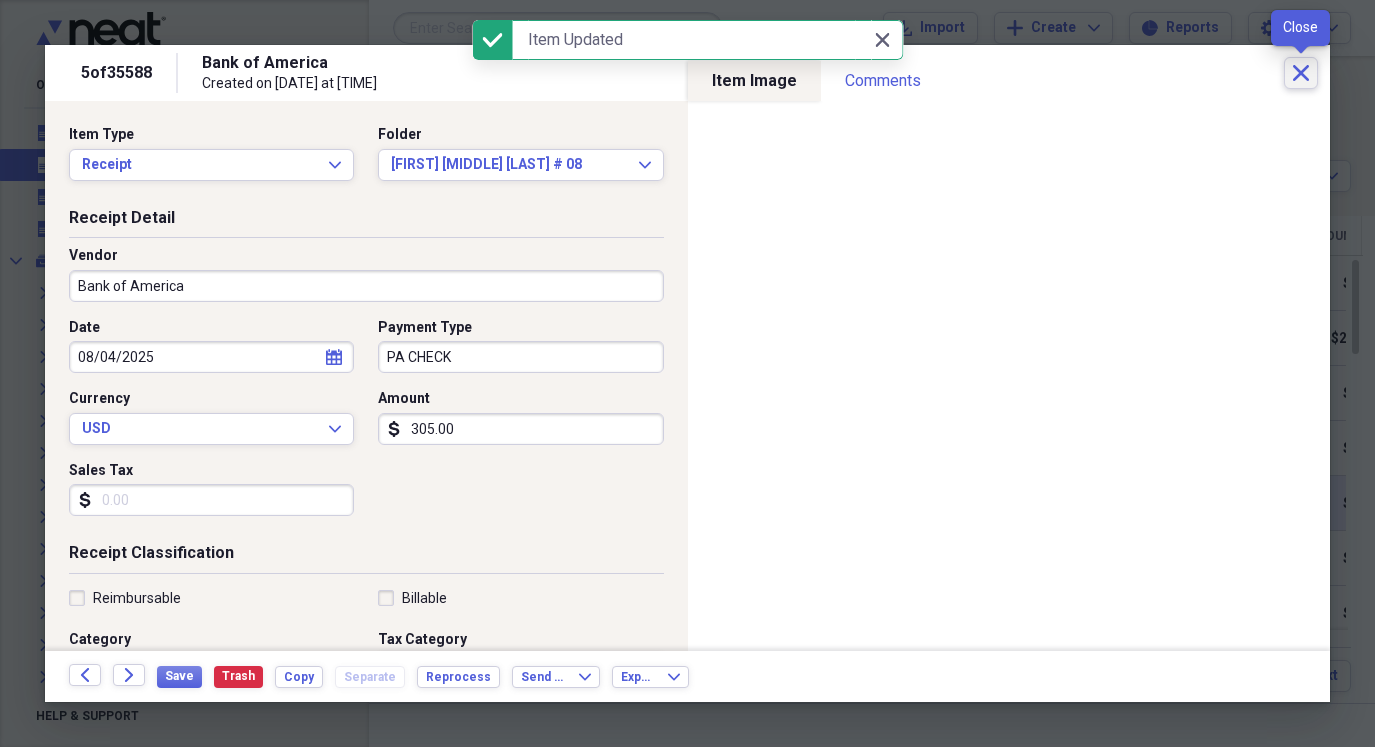 click 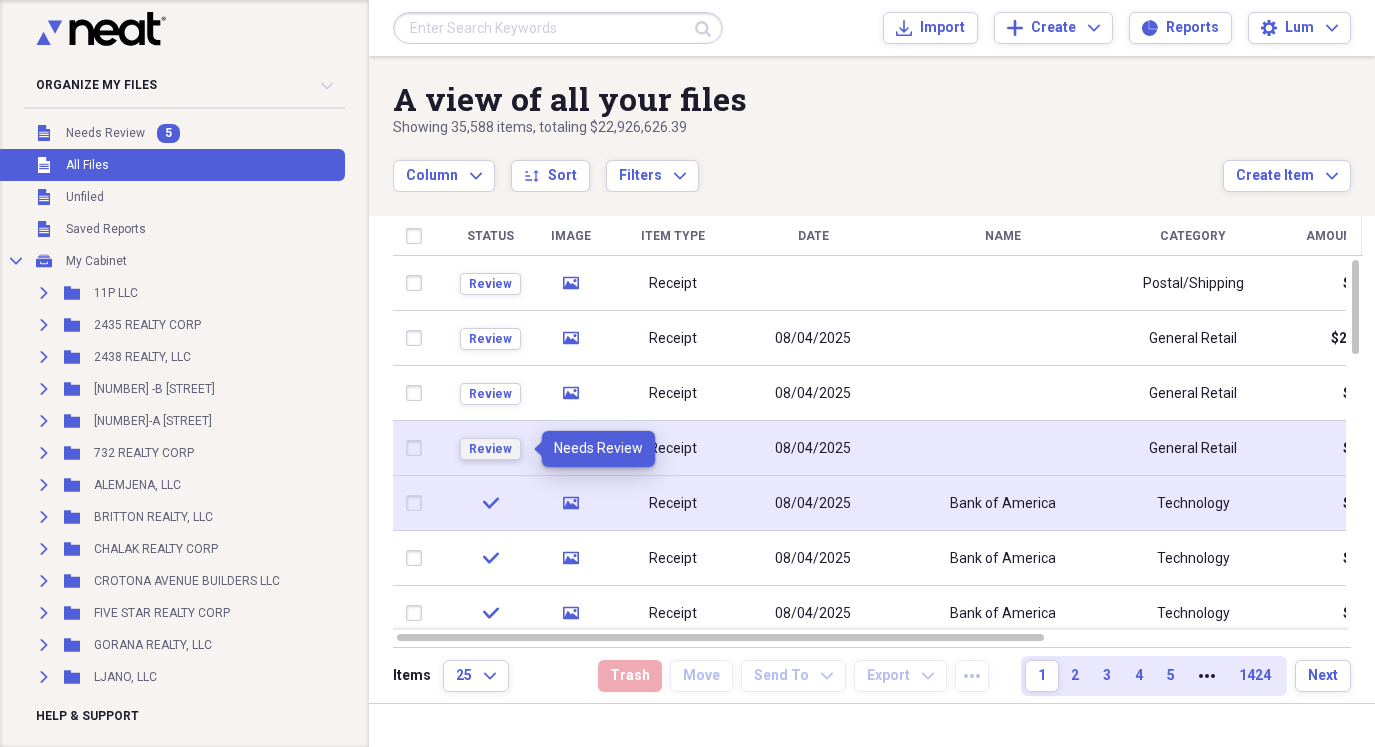 click on "Review" at bounding box center (490, 449) 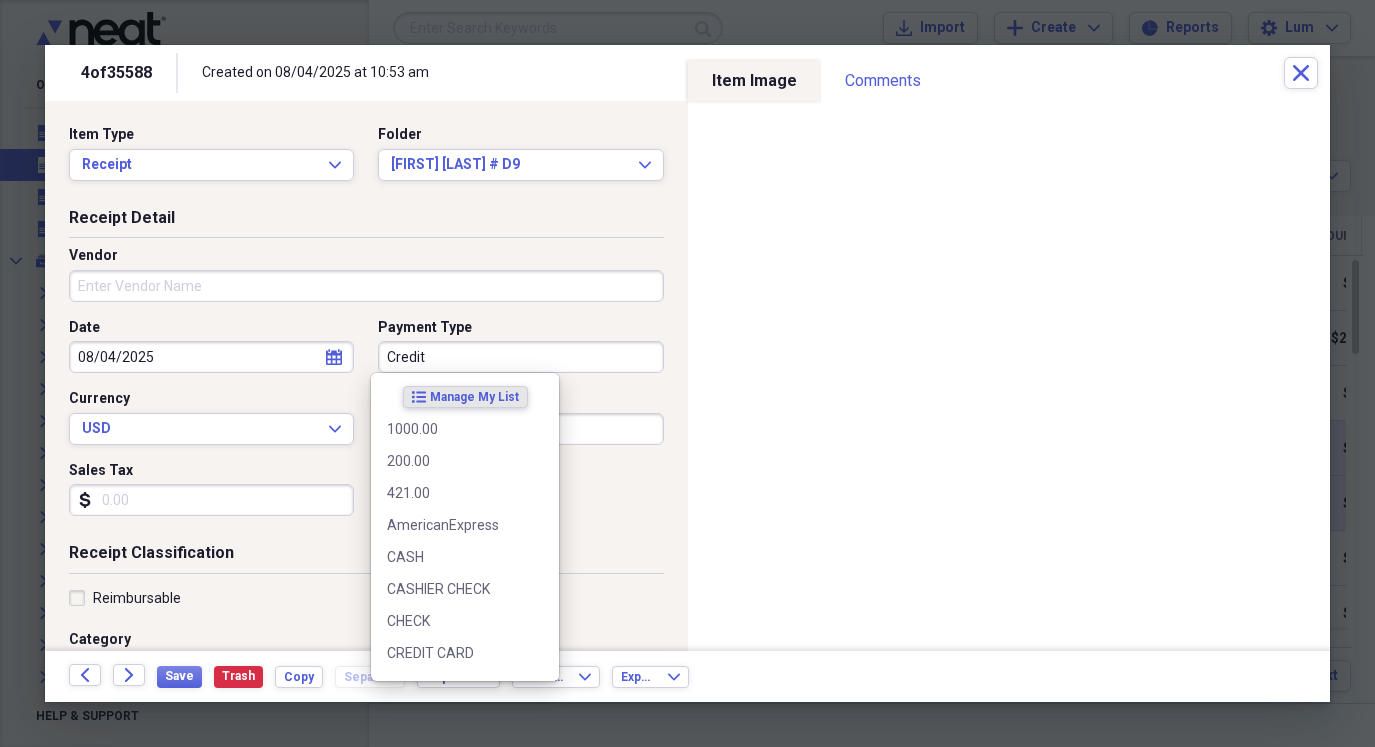 drag, startPoint x: 502, startPoint y: 364, endPoint x: 489, endPoint y: 362, distance: 13.152946 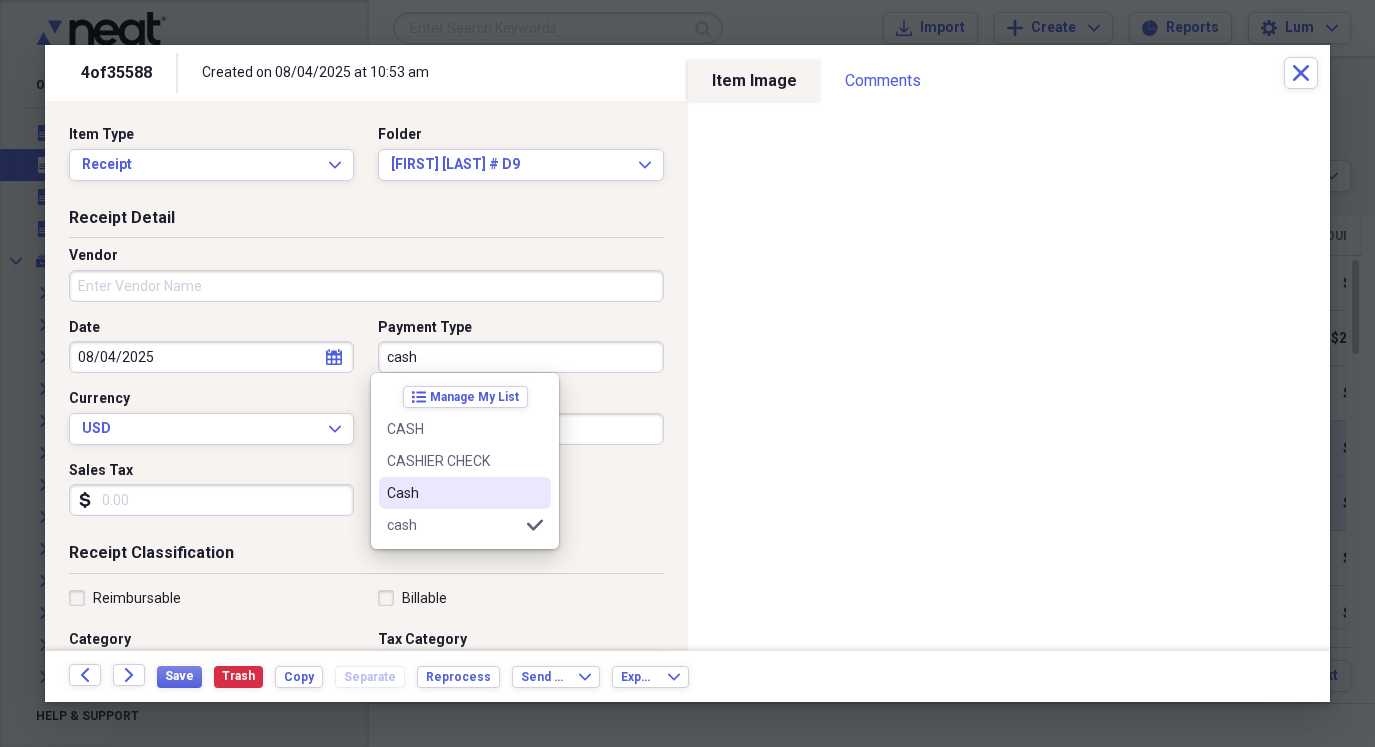 type on "cash" 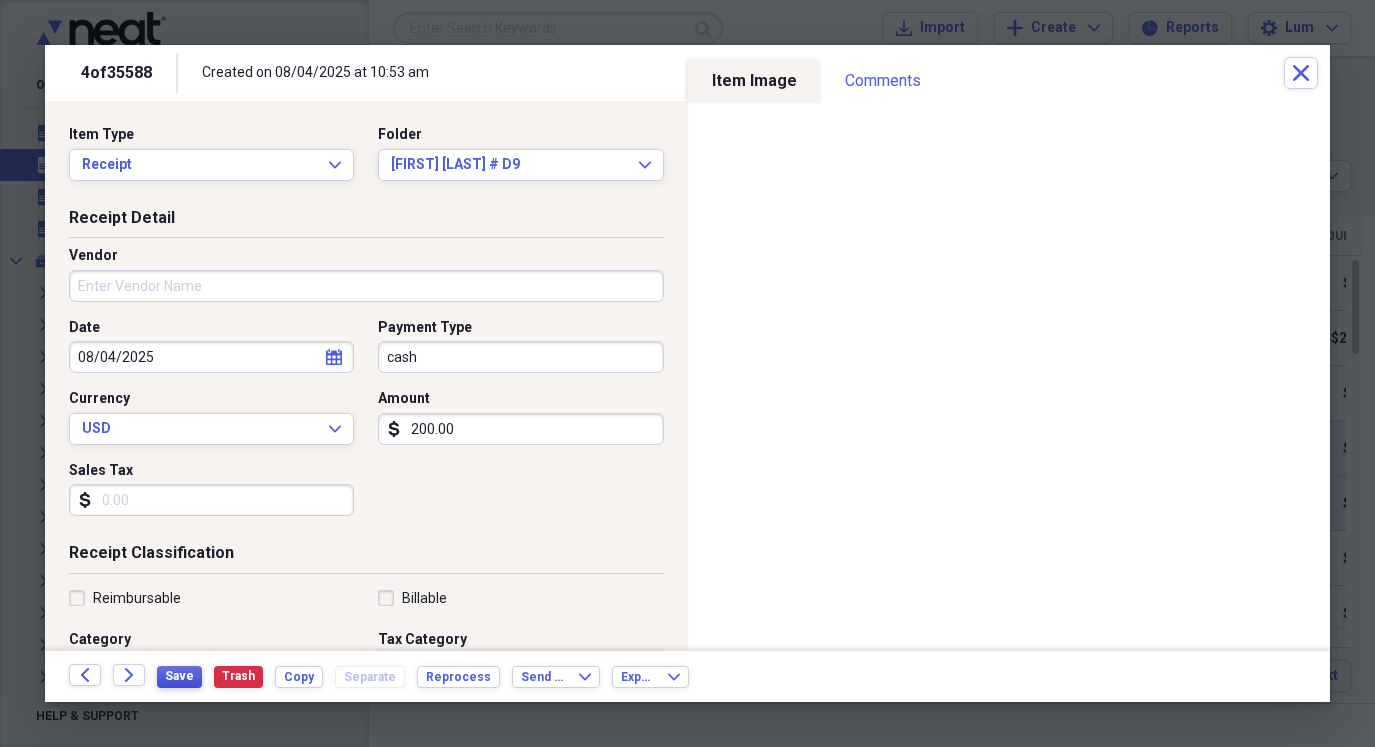 click on "Save" at bounding box center [179, 676] 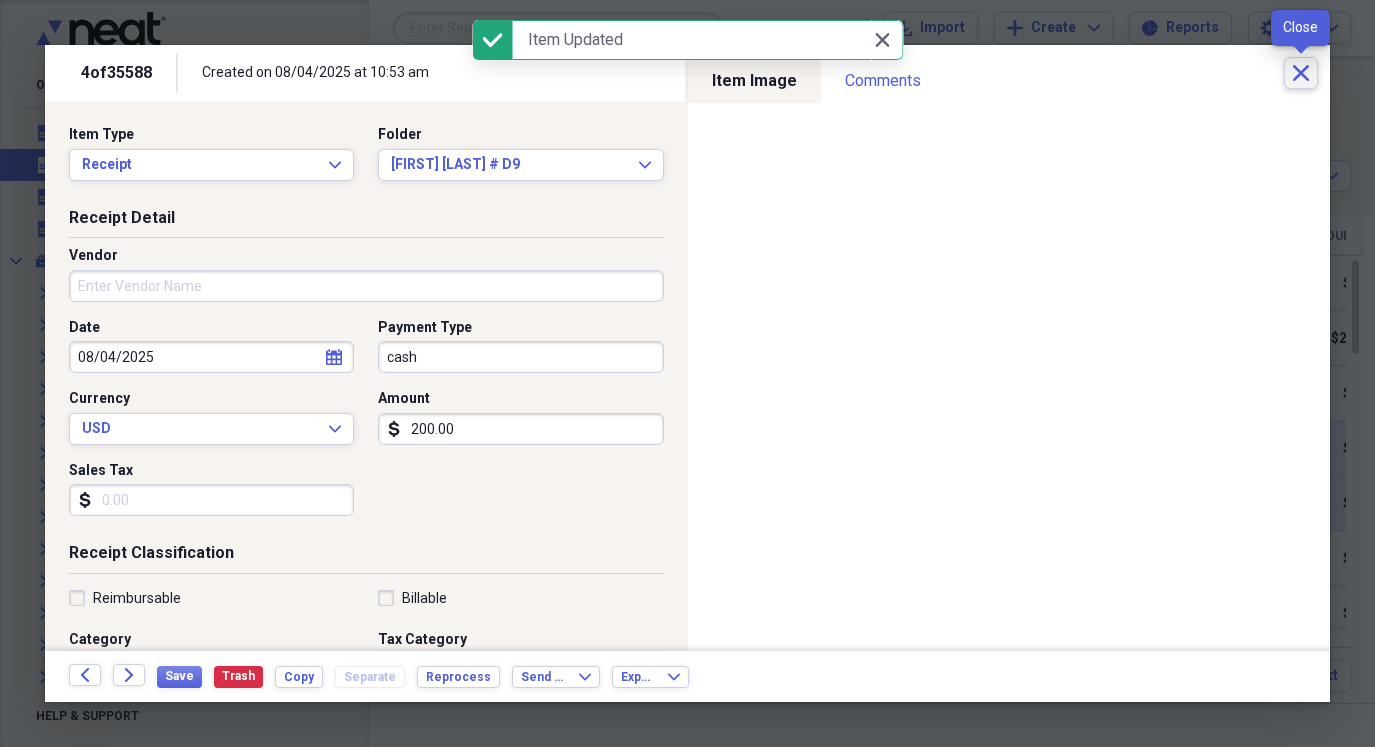 click on "Close" 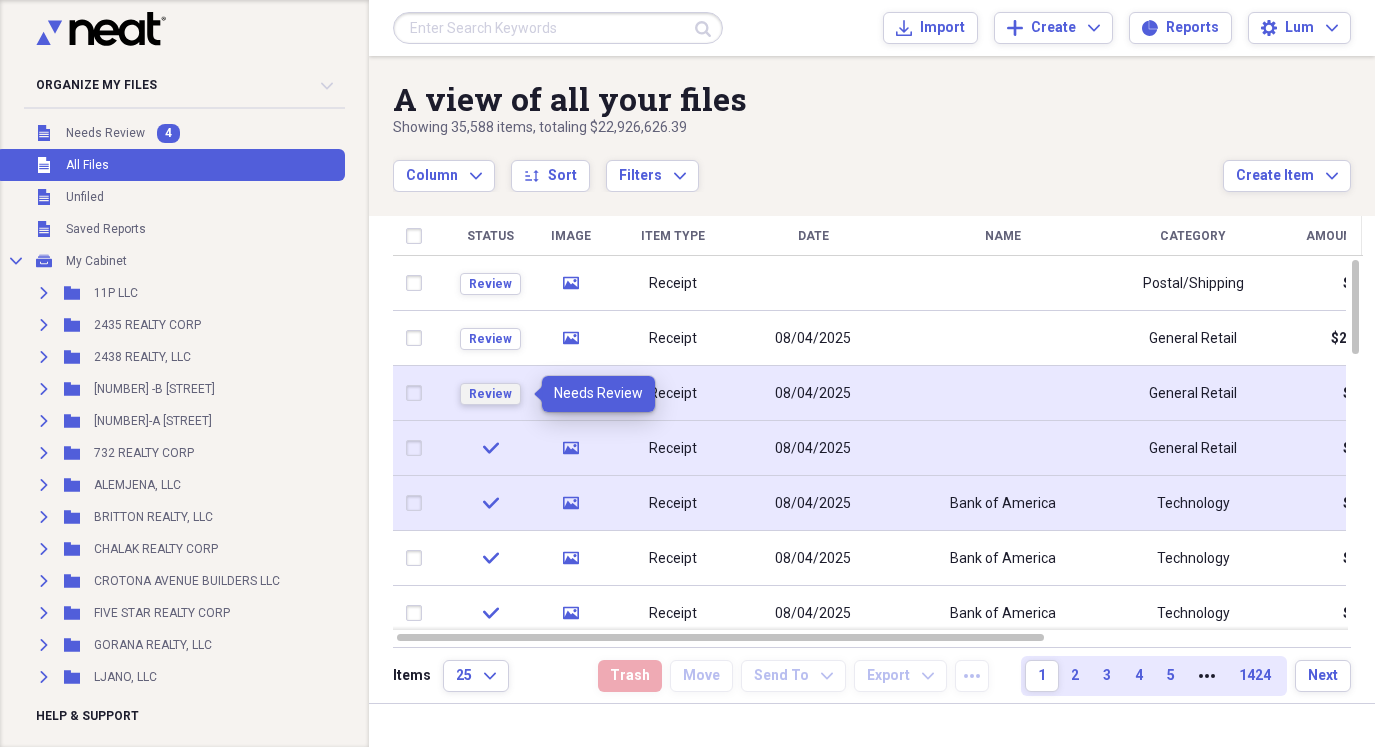 click on "Review" at bounding box center (490, 394) 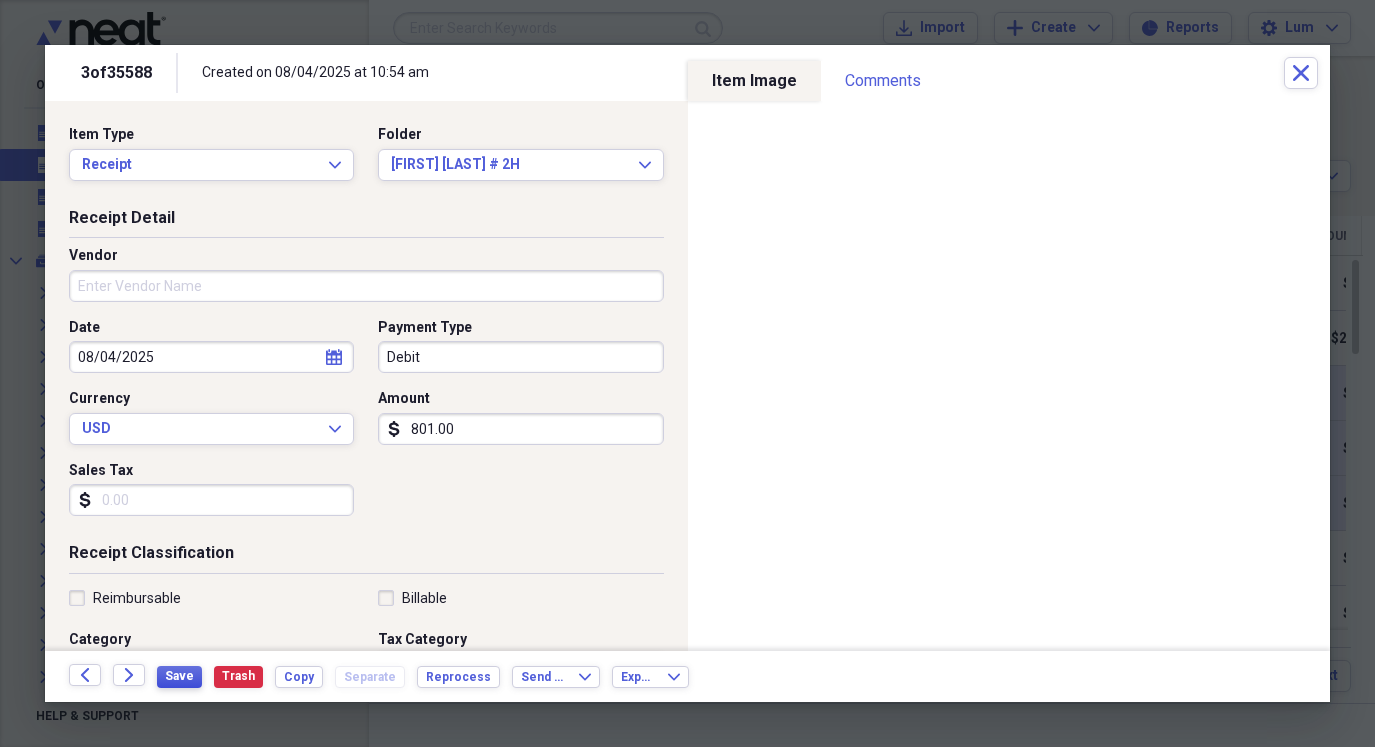 click on "Save" at bounding box center [179, 677] 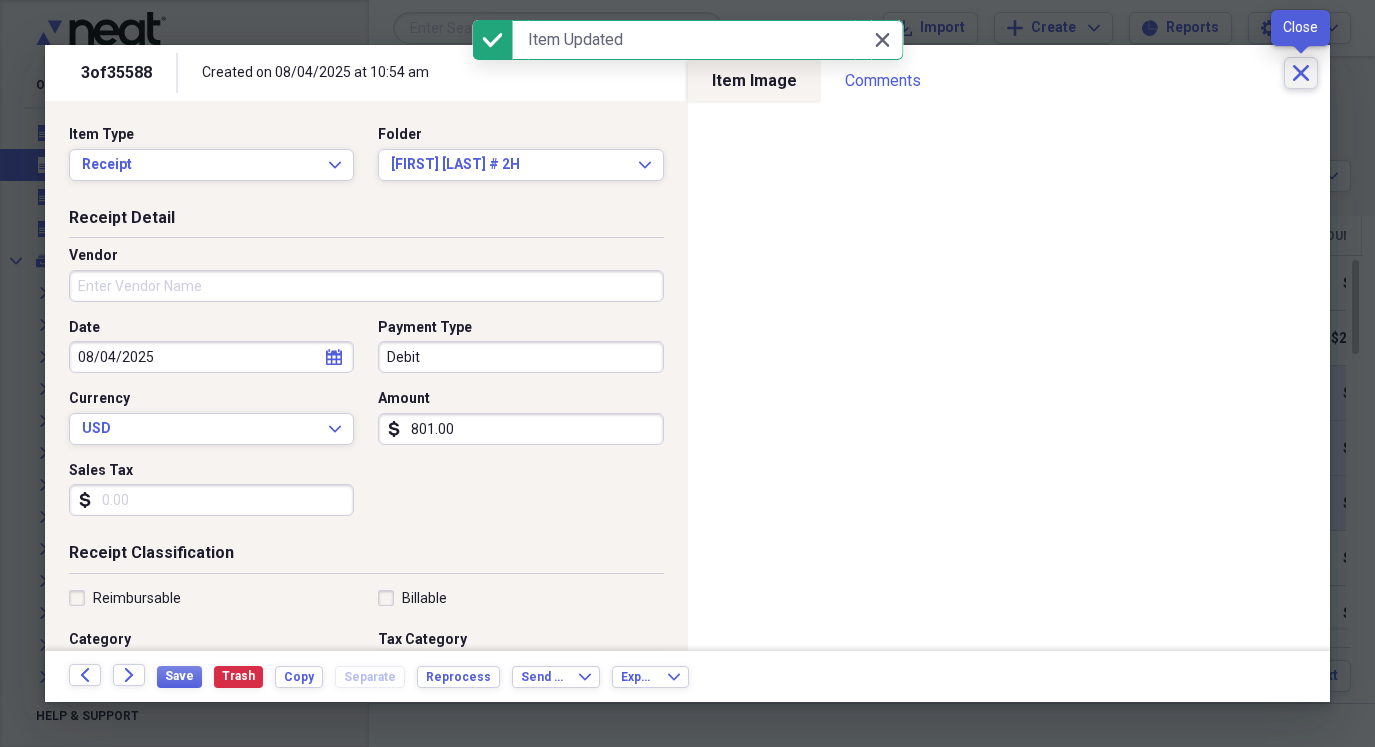 click on "Close" 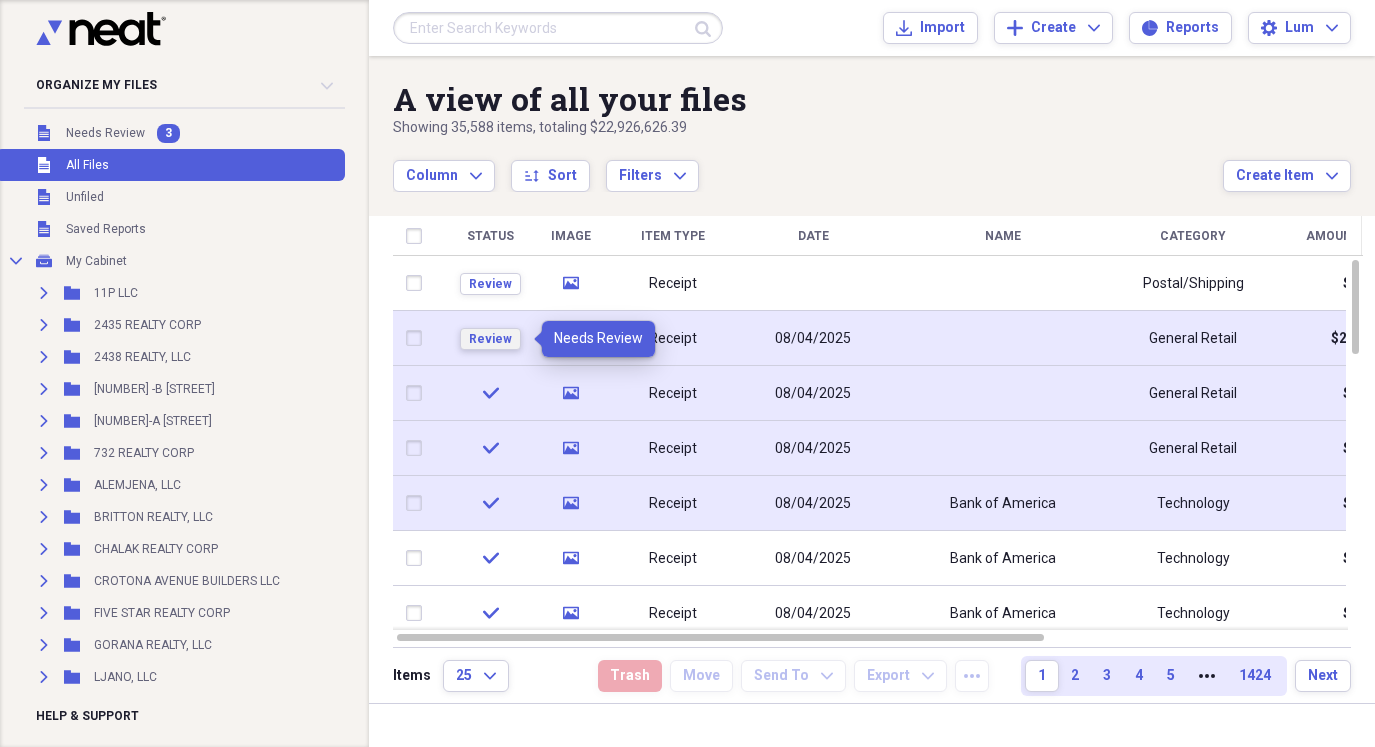 click on "Review" at bounding box center [490, 339] 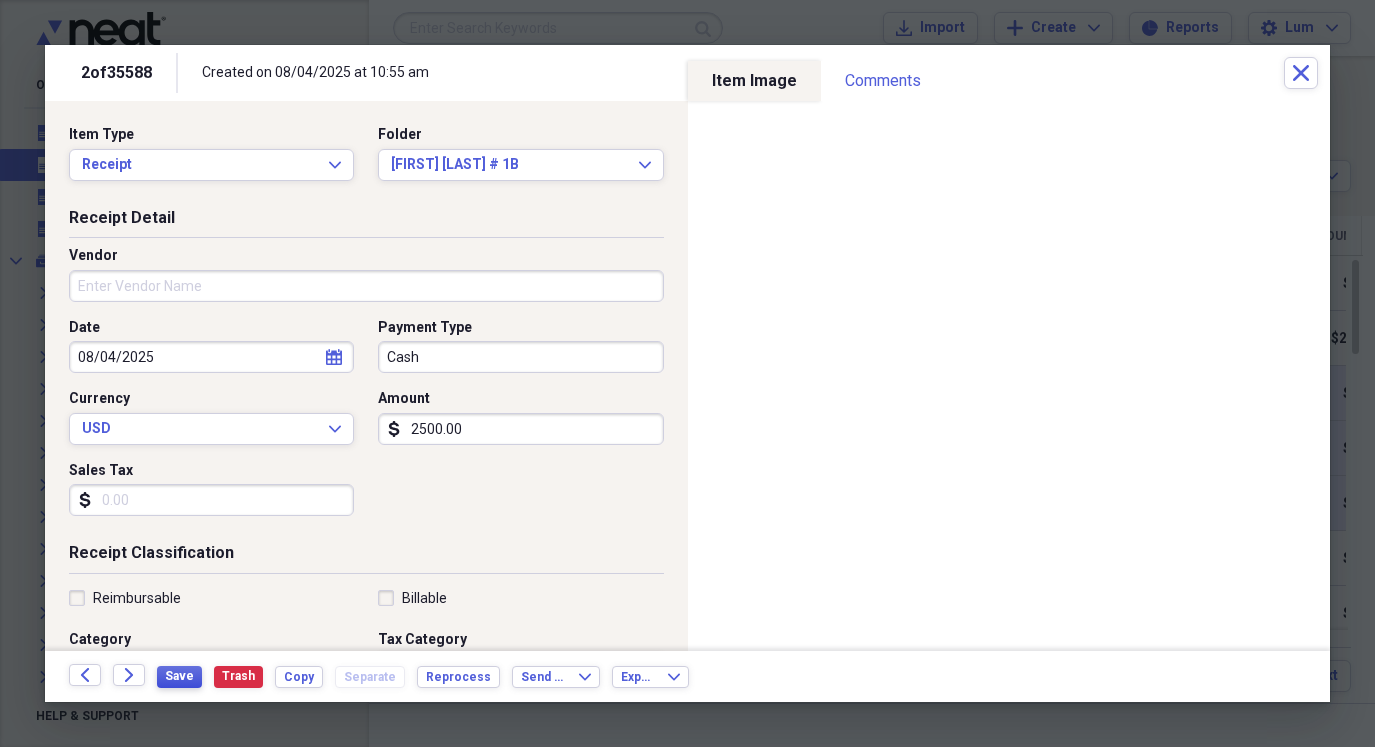 click on "Save" at bounding box center [179, 676] 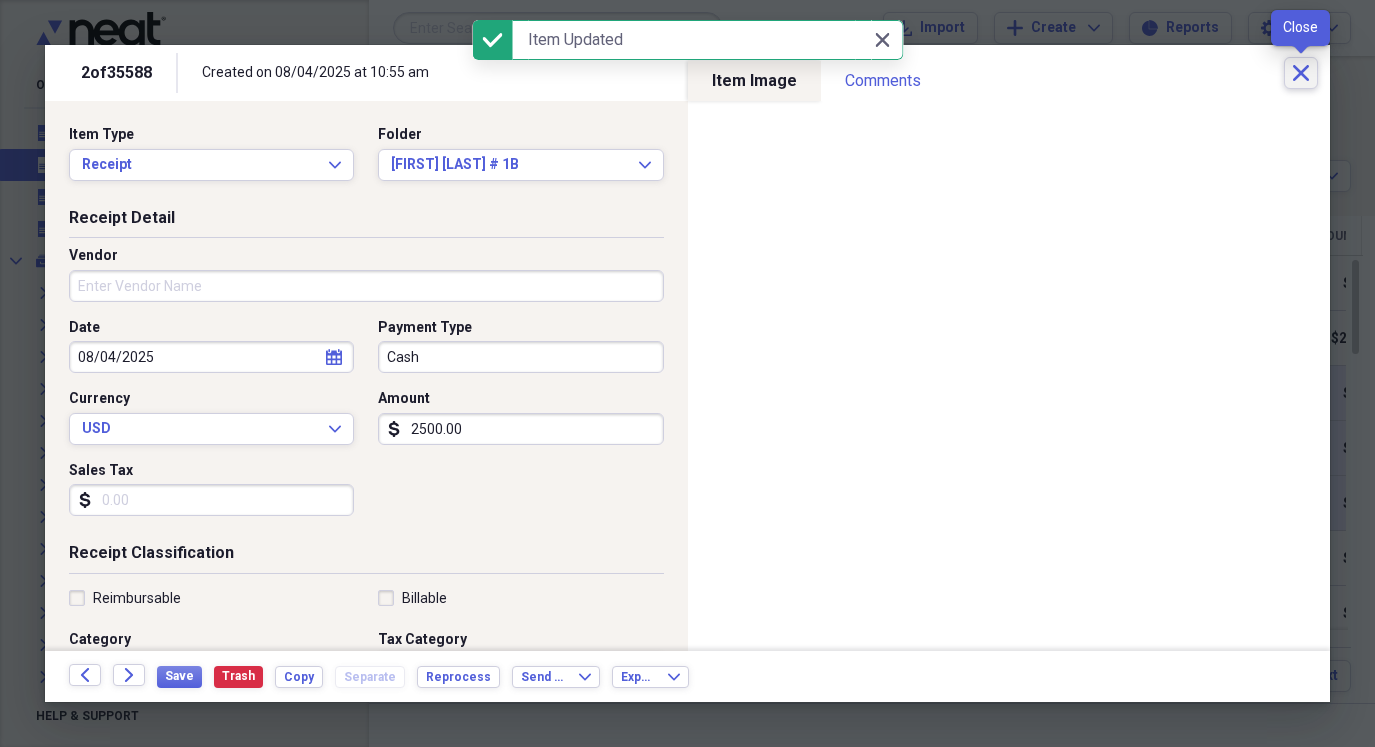 click on "Close" at bounding box center [1301, 73] 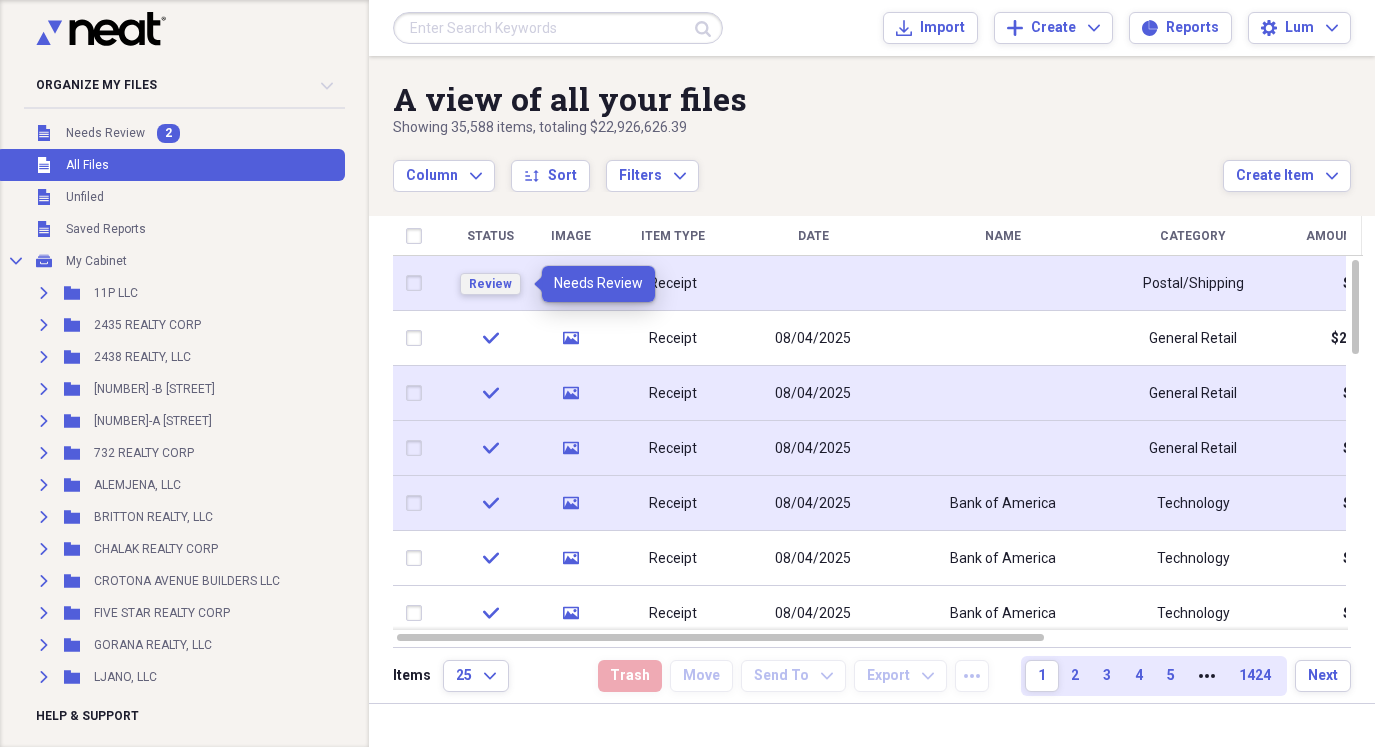 click on "Review" at bounding box center (490, 284) 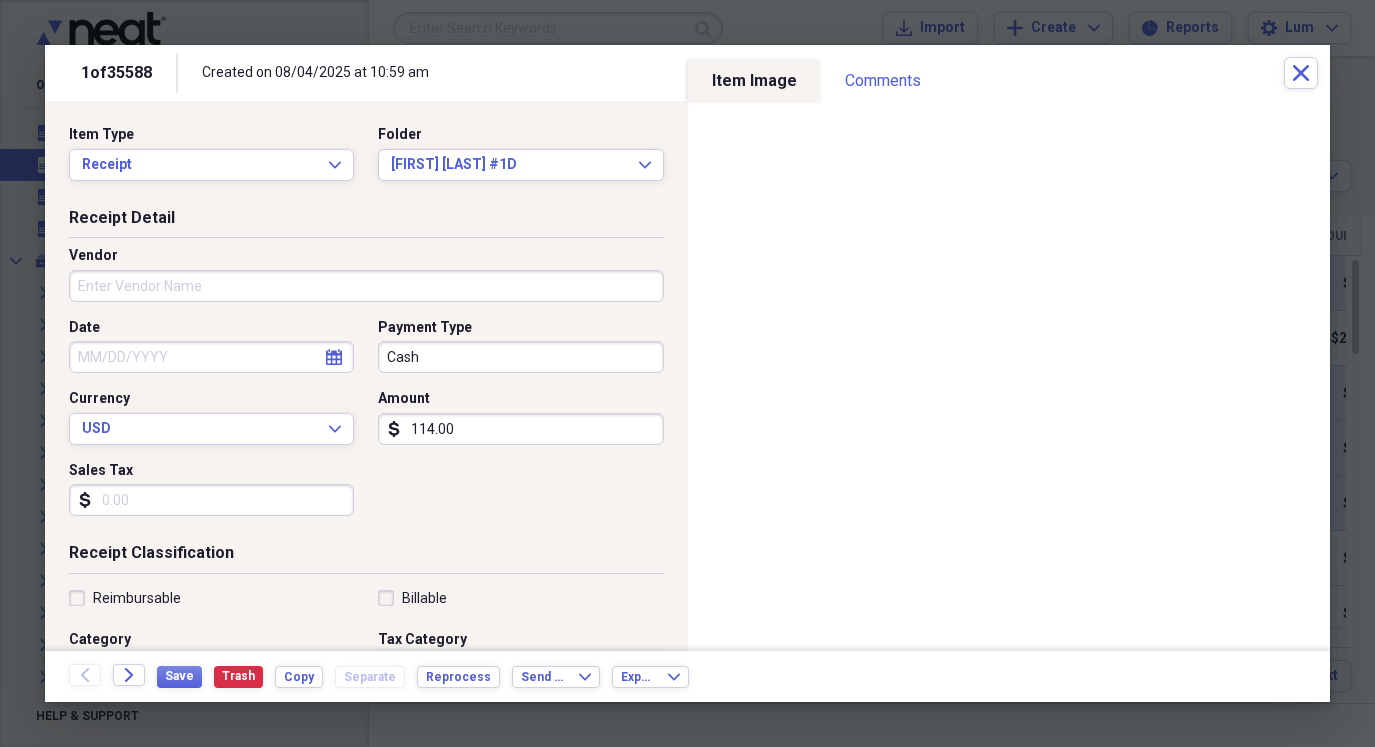 click on "Cash" at bounding box center [520, 357] 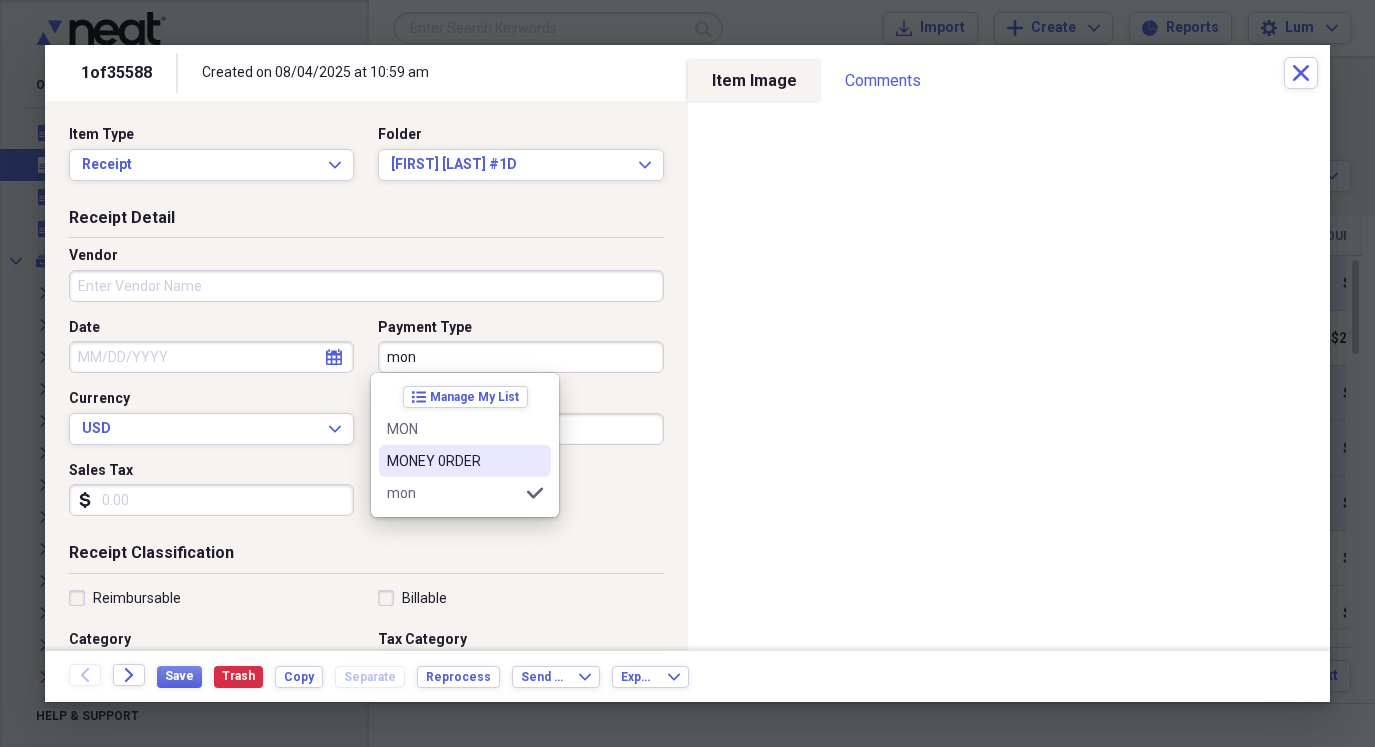 drag, startPoint x: 479, startPoint y: 467, endPoint x: 448, endPoint y: 445, distance: 38.013157 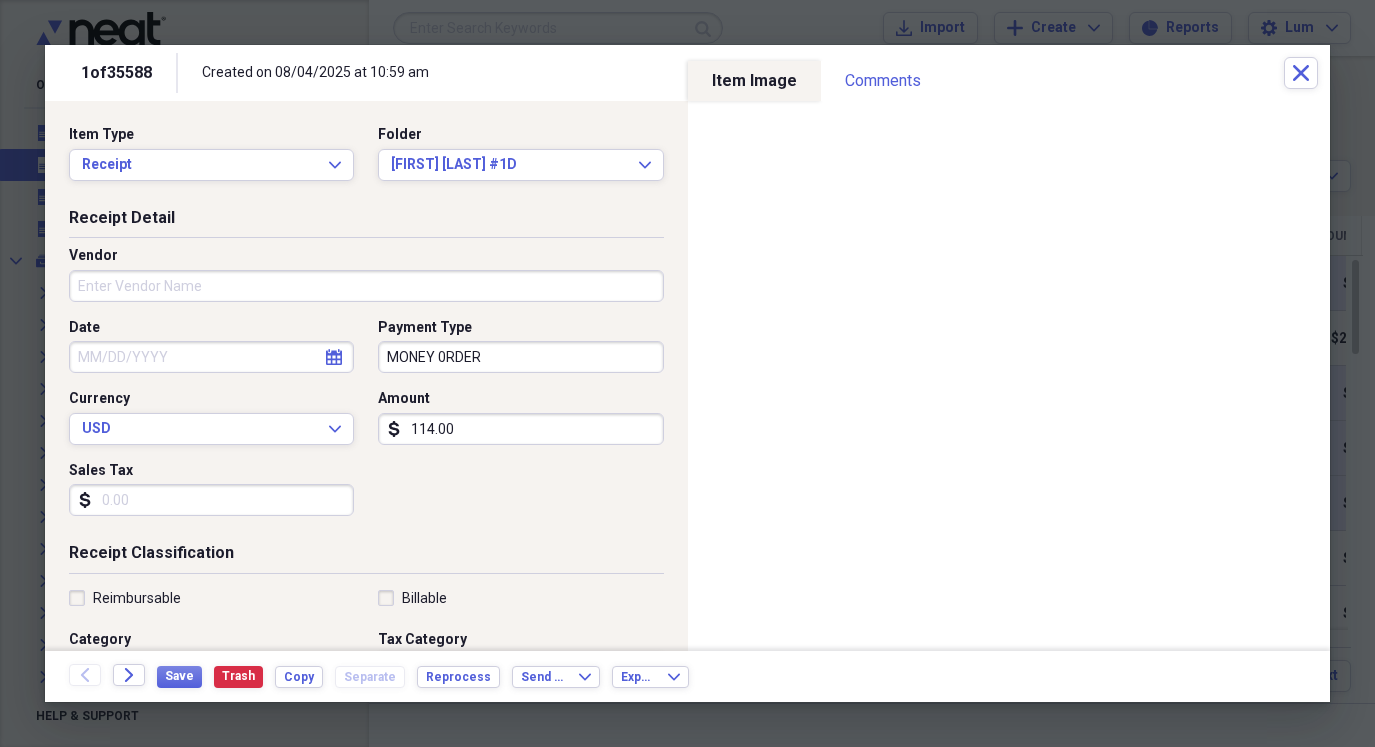 select on "7" 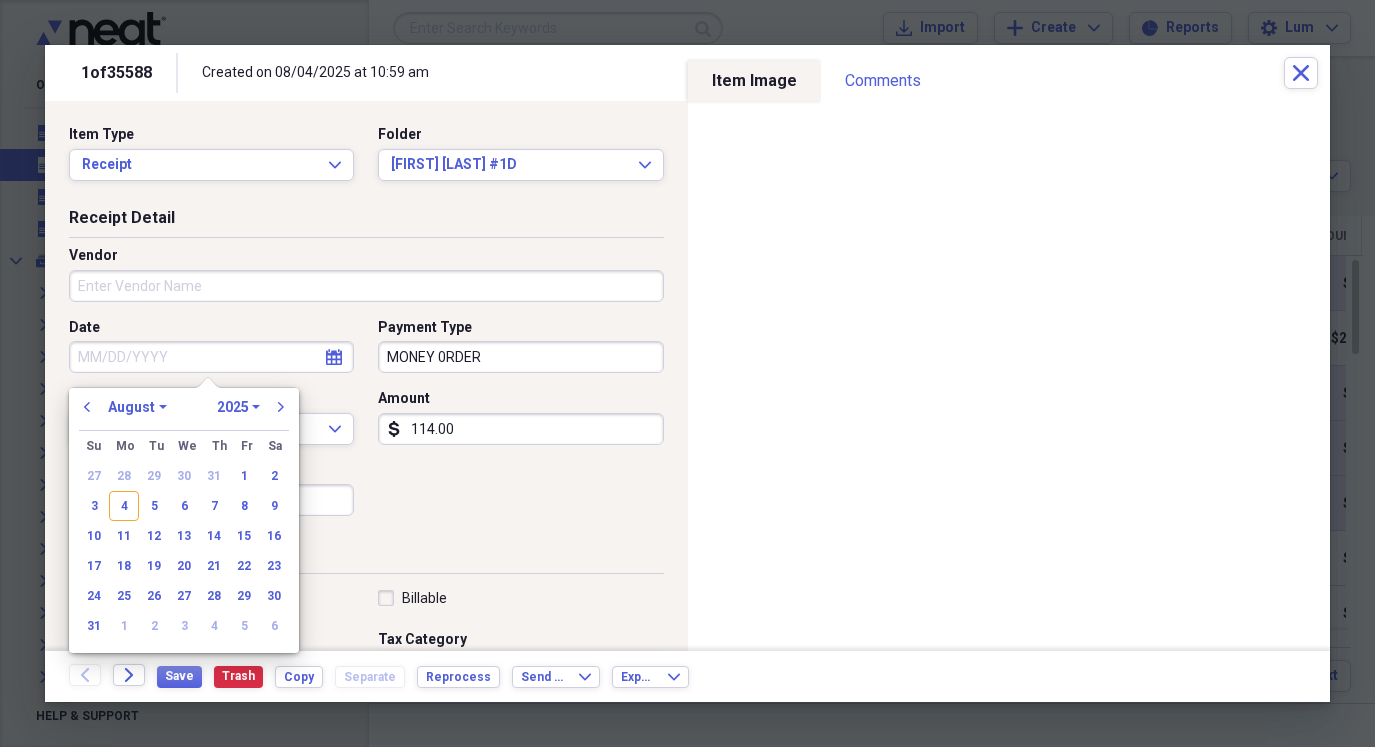 drag, startPoint x: 239, startPoint y: 349, endPoint x: 161, endPoint y: 370, distance: 80.77747 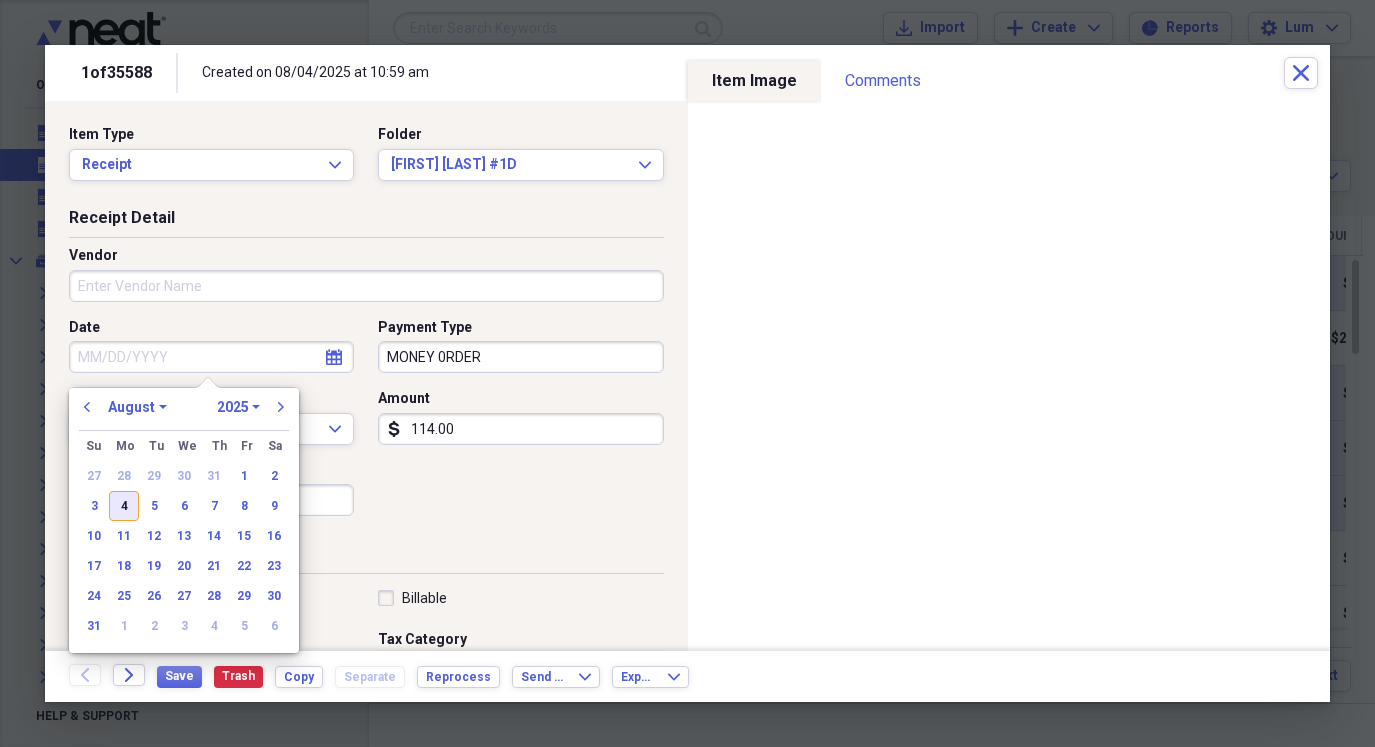 click on "4" at bounding box center [124, 506] 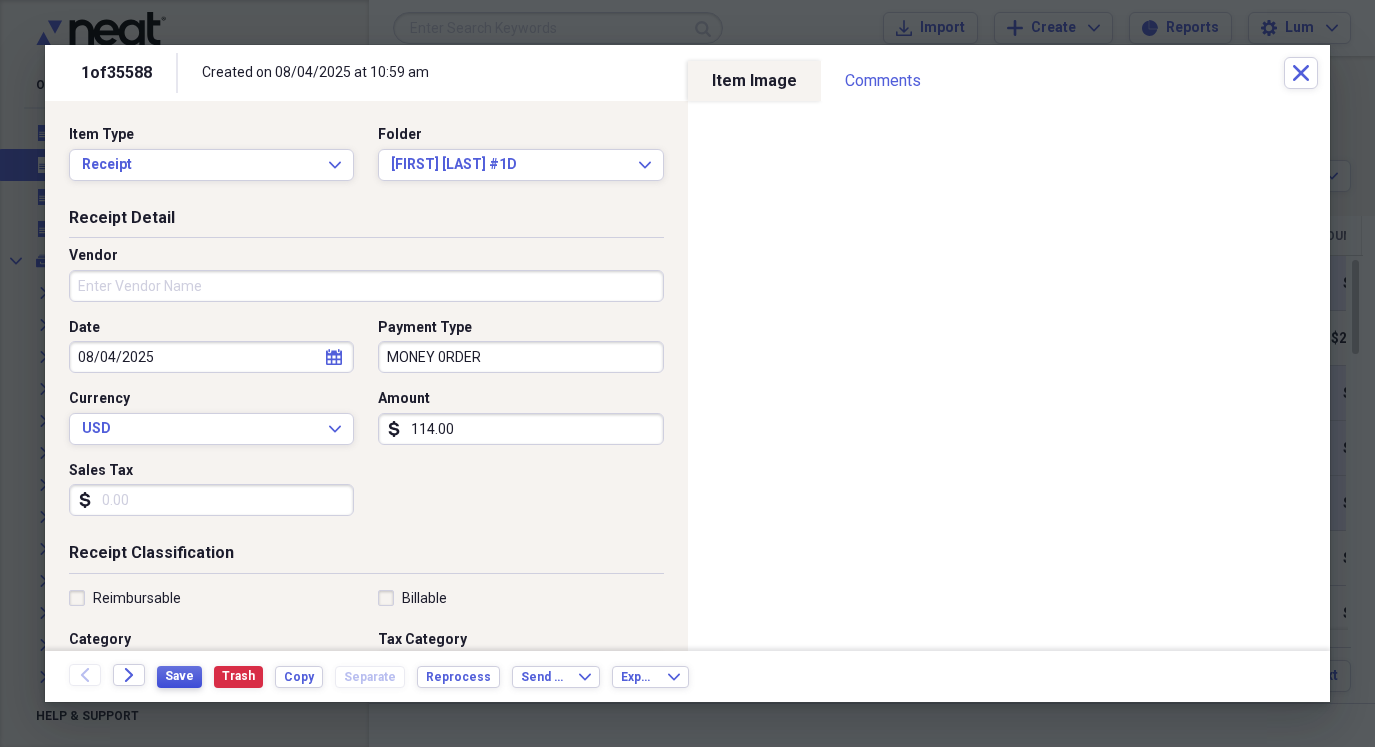 click on "Save" at bounding box center [179, 676] 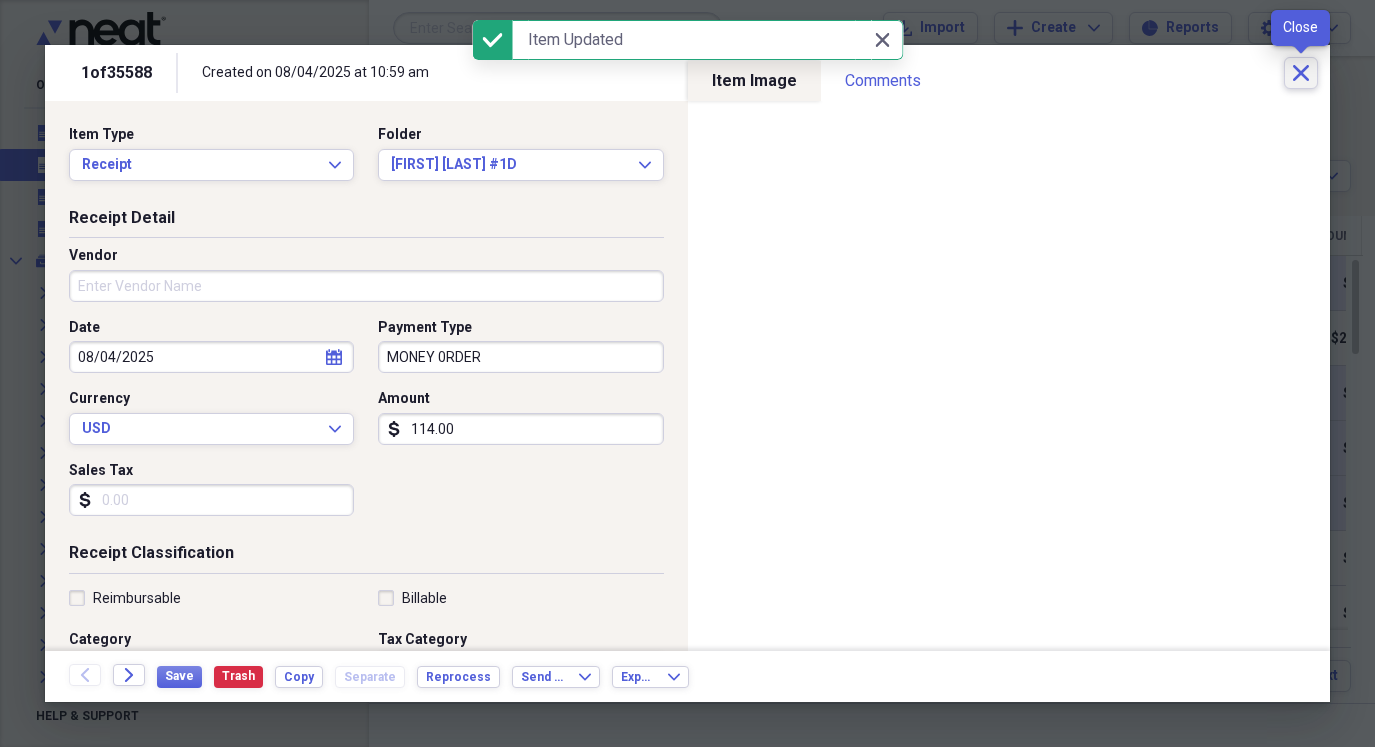click on "Close" at bounding box center (1301, 73) 